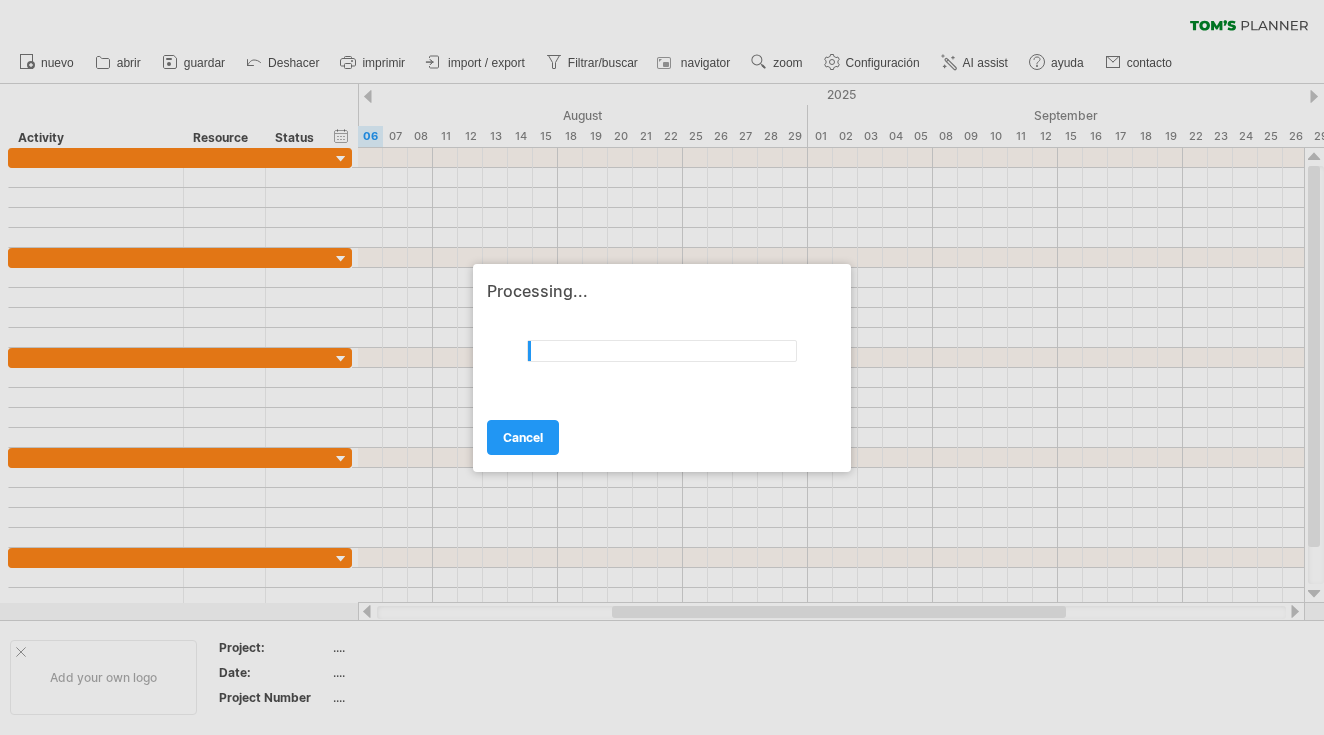 scroll, scrollTop: 0, scrollLeft: 0, axis: both 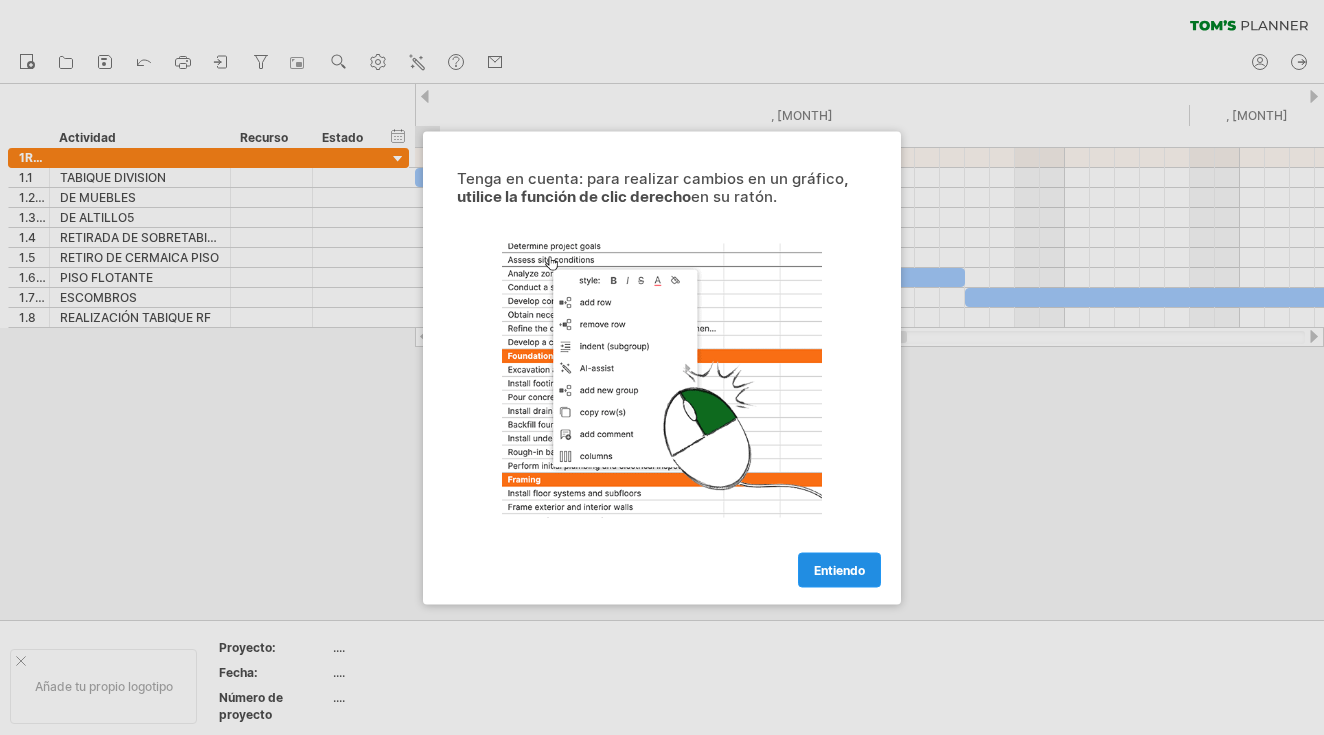 click on "Entiendo" at bounding box center [839, 569] 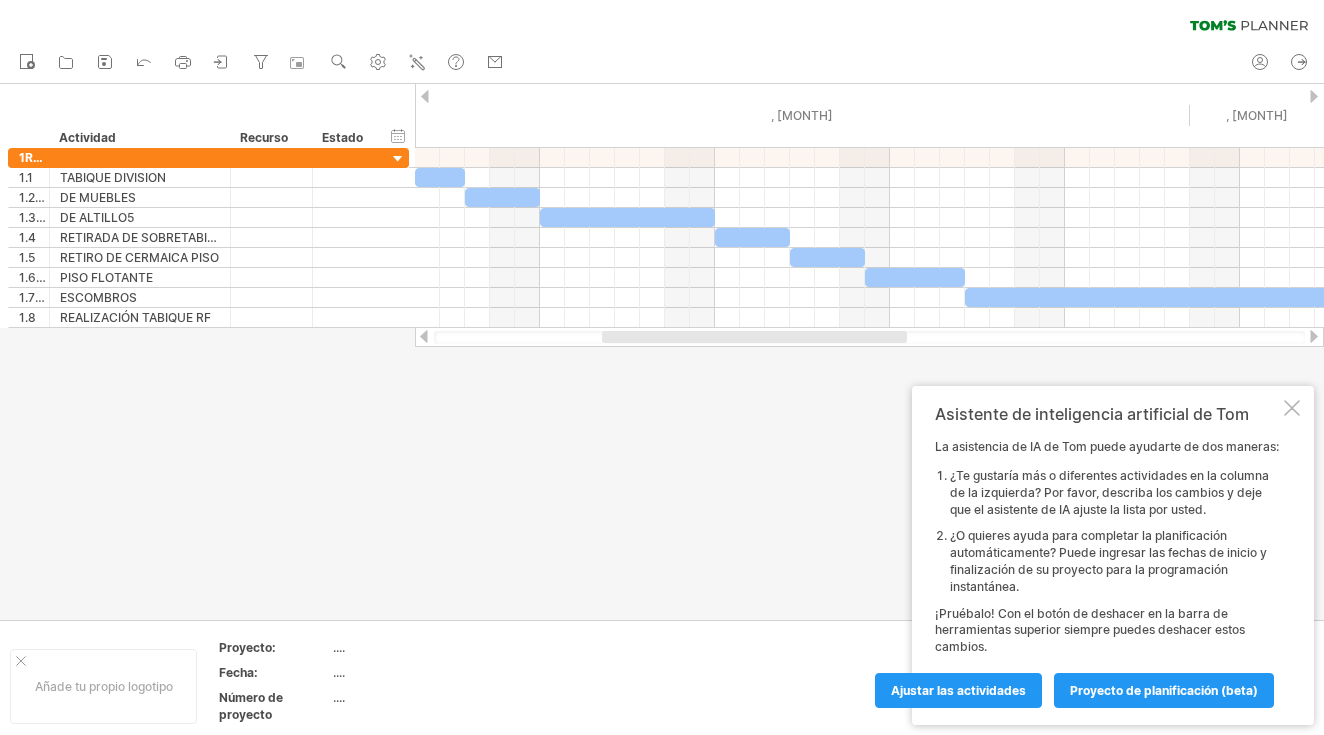 click on "Asistente de inteligencia artificial de Tom La asistencia de IA de Tom puede ayudarte de dos maneras: ¿Te gustaría más o diferentes actividades en la columna de la izquierda? Por favor, describa los cambios y deje que el asistente de IA ajuste la lista por usted. ¿O quieres ayuda para completar la planificación automáticamente? Puede ingresar las fechas de inicio y finalización de su proyecto para la programación instantánea. ¡Pruébalo! Con el botón de deshacer en la barra de herramientas superior siempre puedes deshacer estos cambios. ajustar las actividades    proyecto de planificación (beta)" at bounding box center (1113, 555) 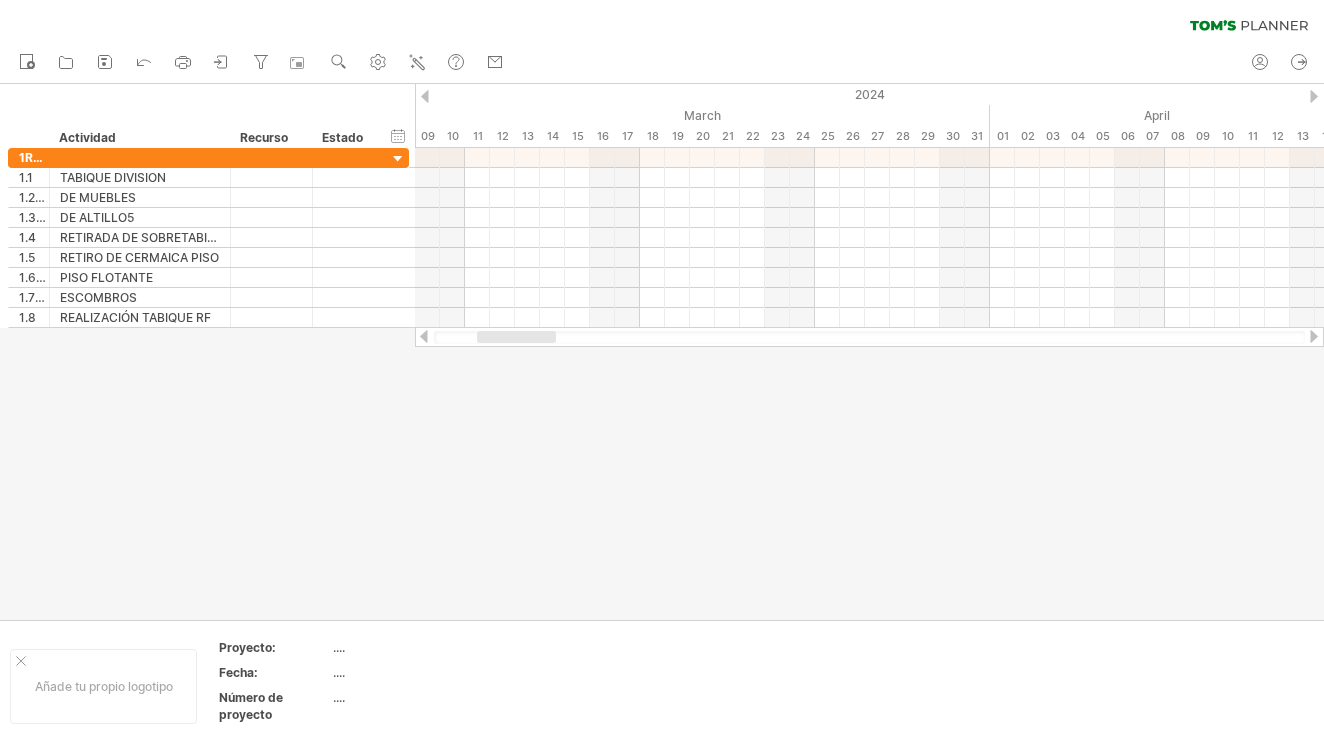 click at bounding box center (424, 336) 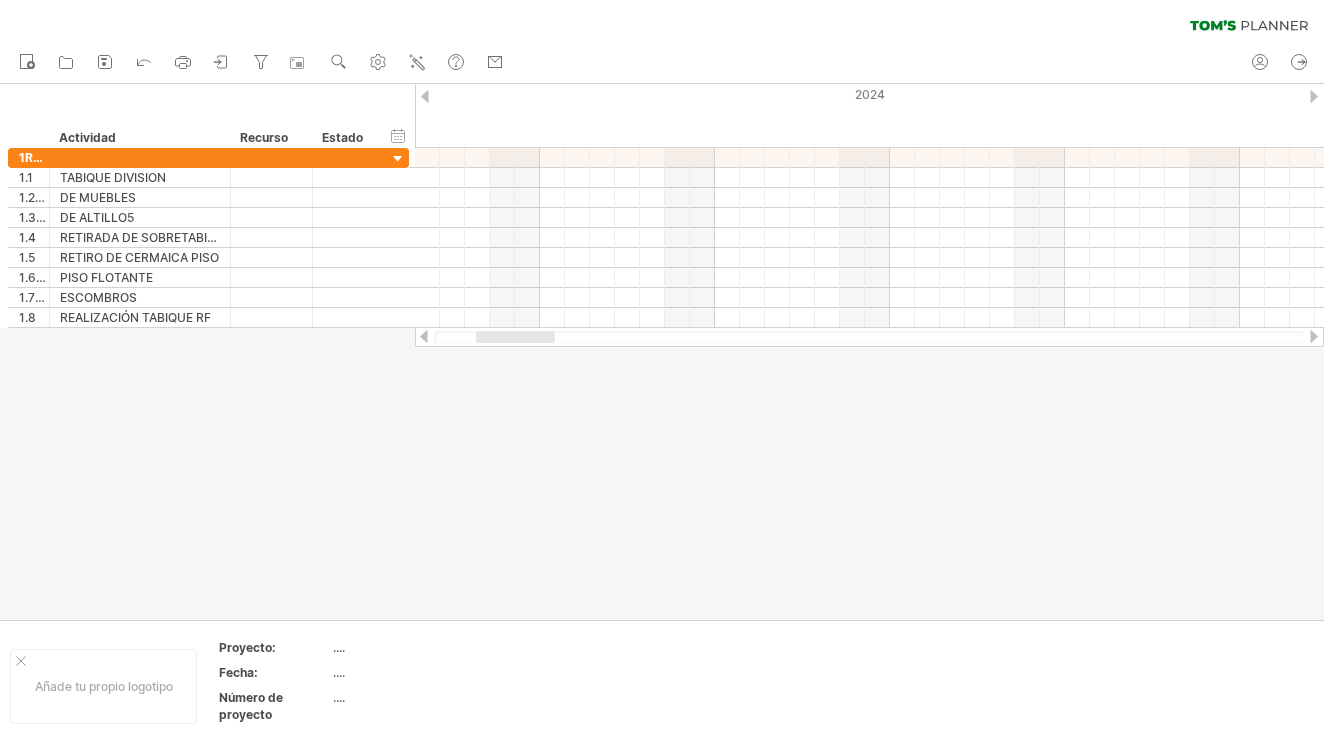 click at bounding box center (424, 336) 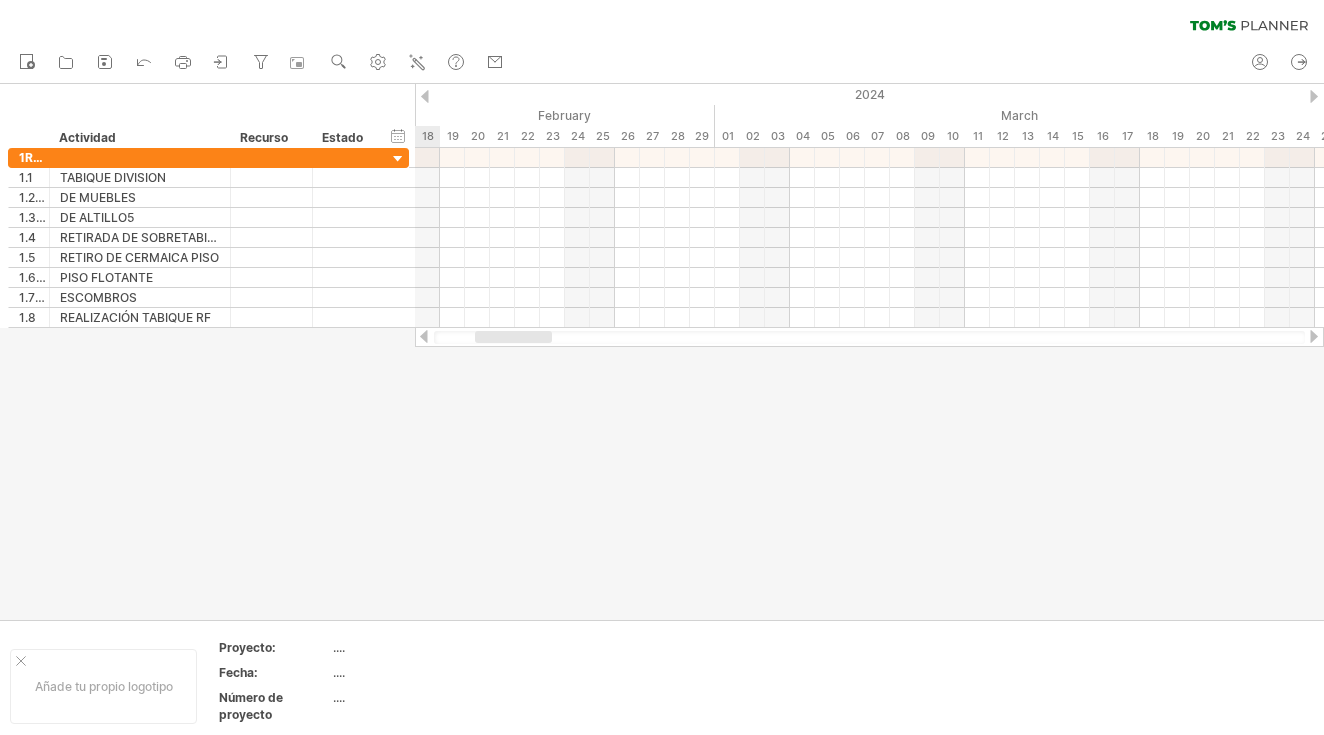 click at bounding box center [424, 336] 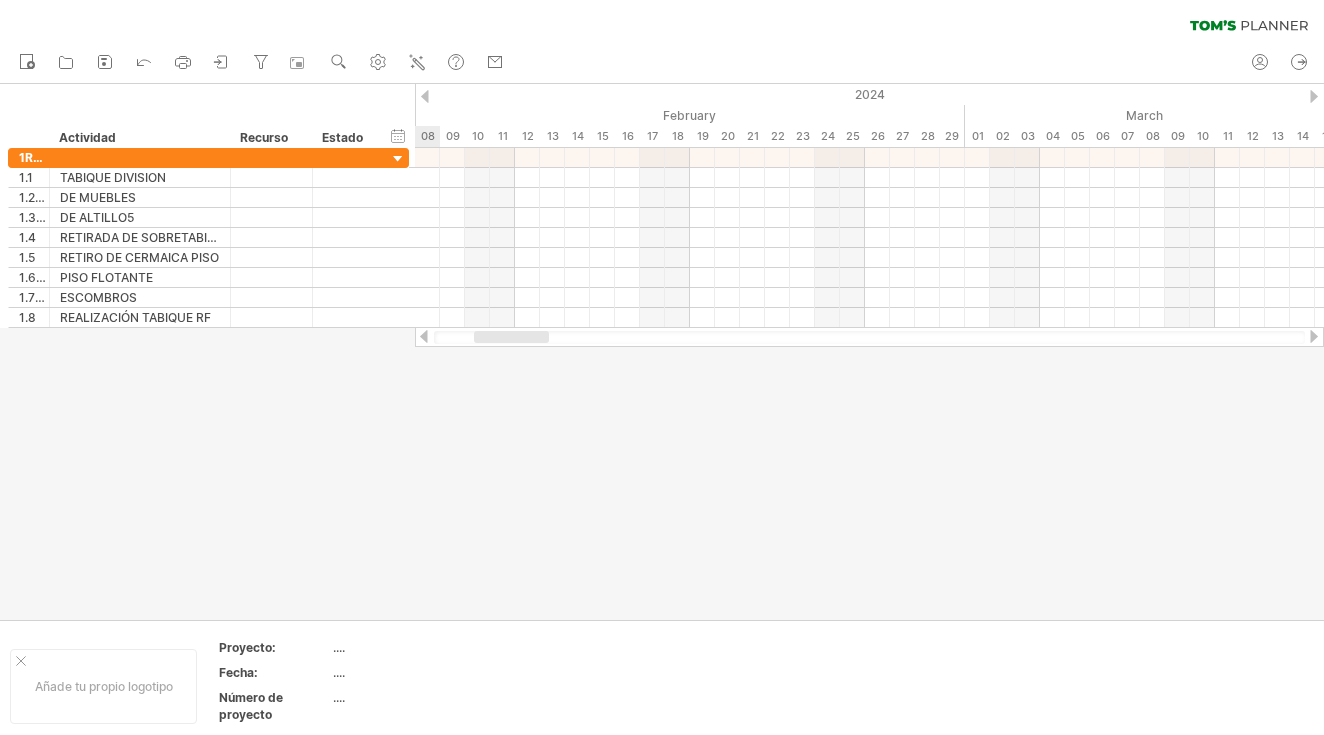 click at bounding box center [424, 336] 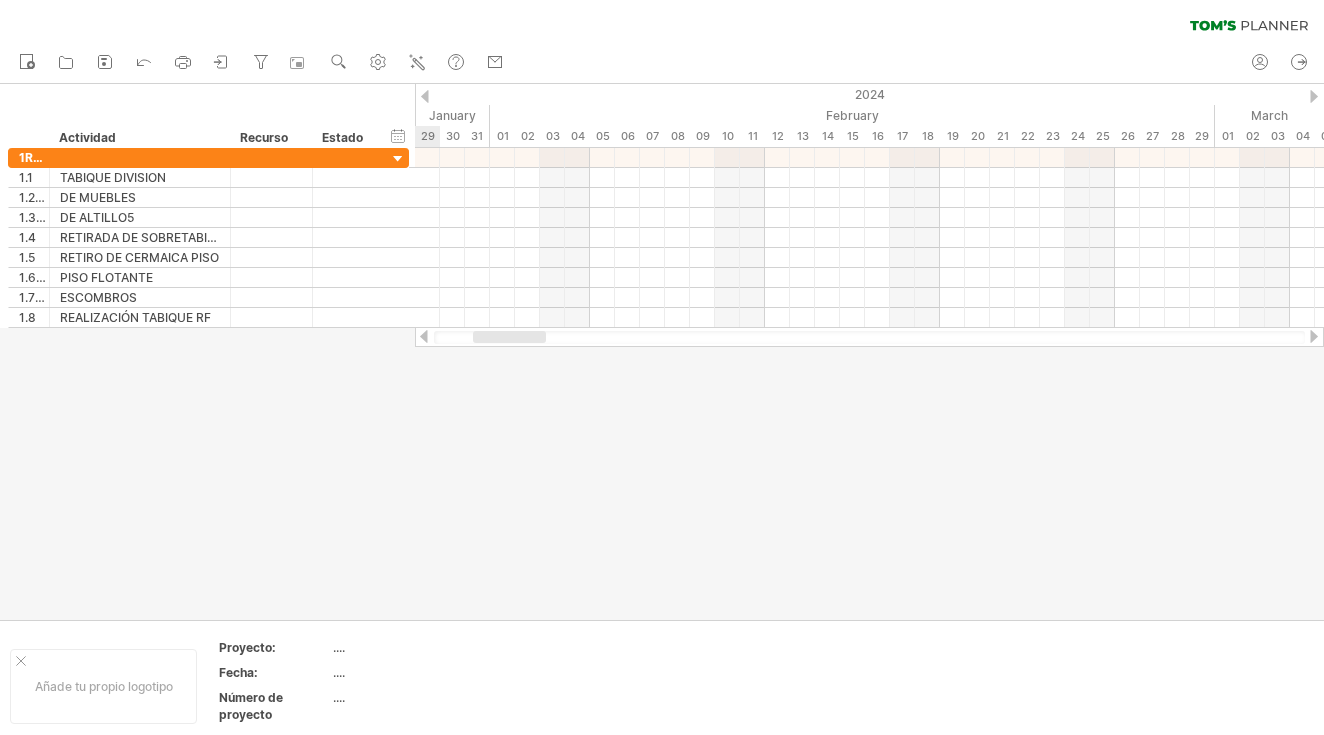 click at bounding box center (424, 336) 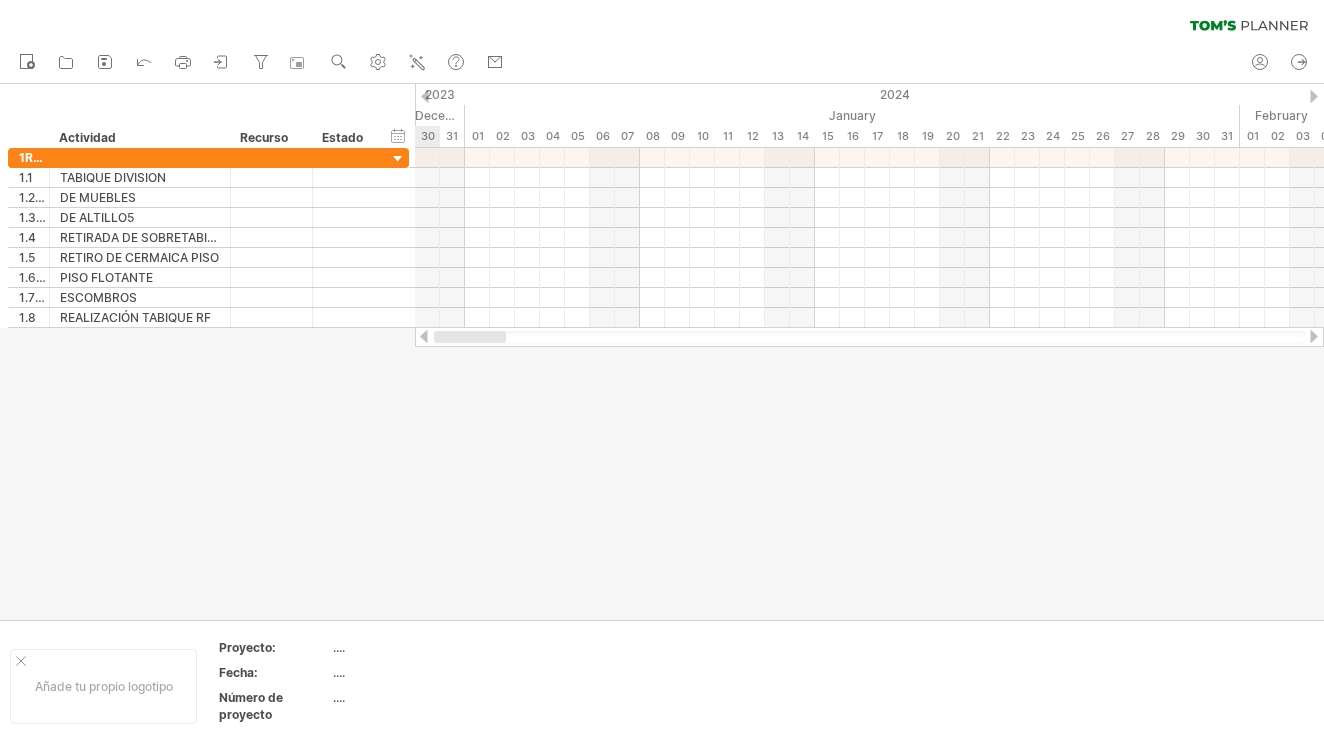 drag, startPoint x: 486, startPoint y: 334, endPoint x: 401, endPoint y: 338, distance: 85.09406 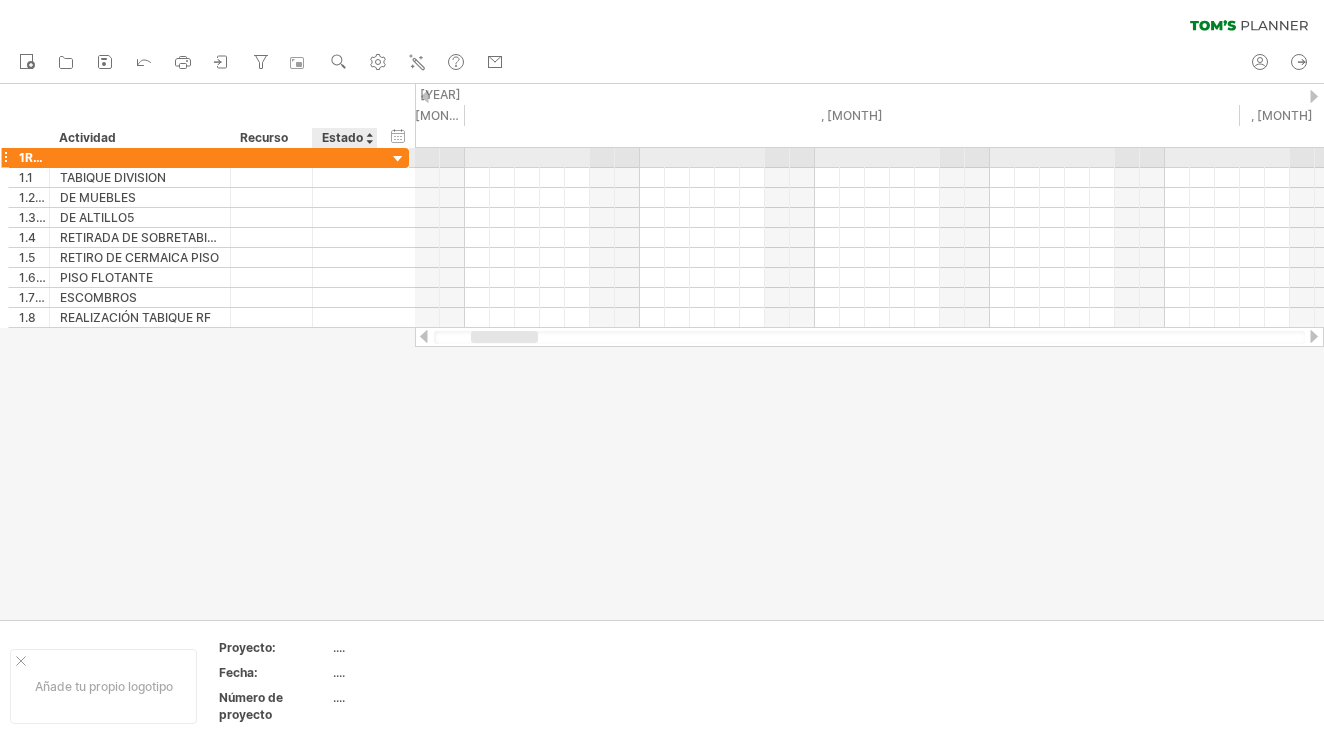 click at bounding box center (398, 159) 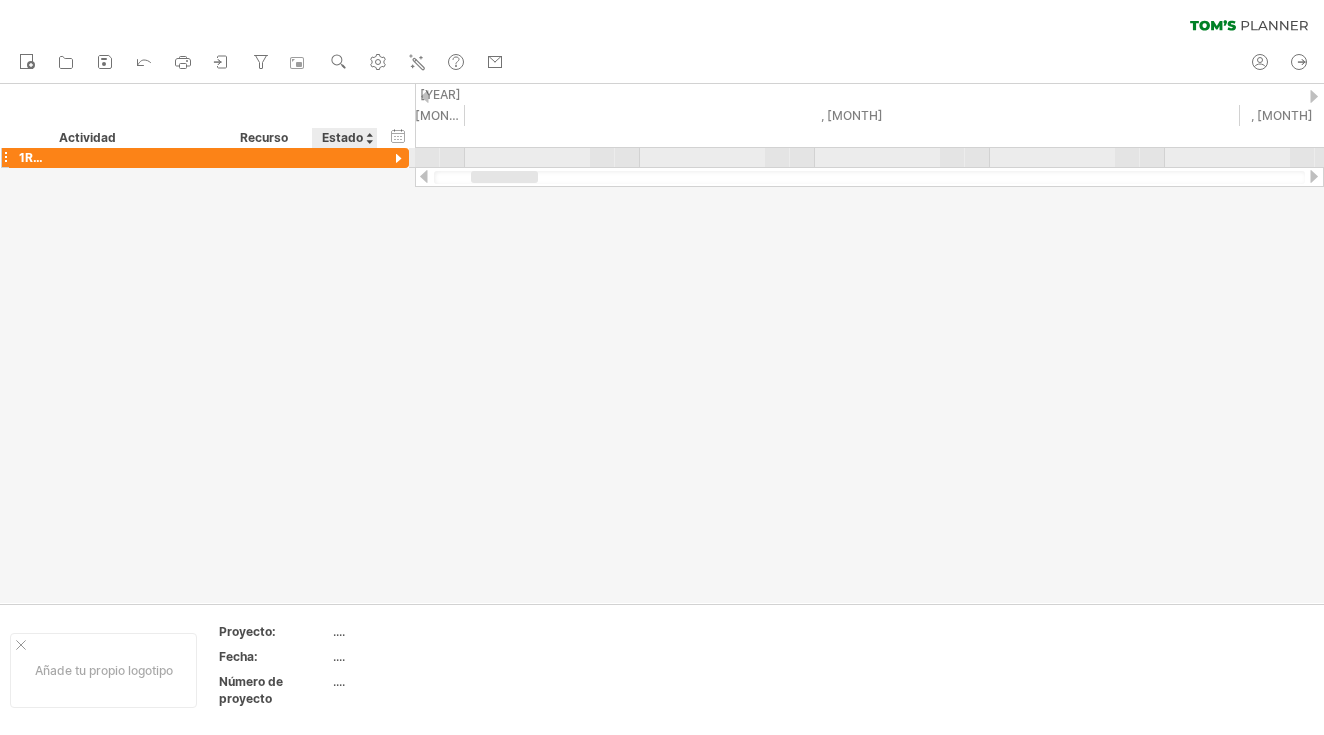 click at bounding box center [398, 159] 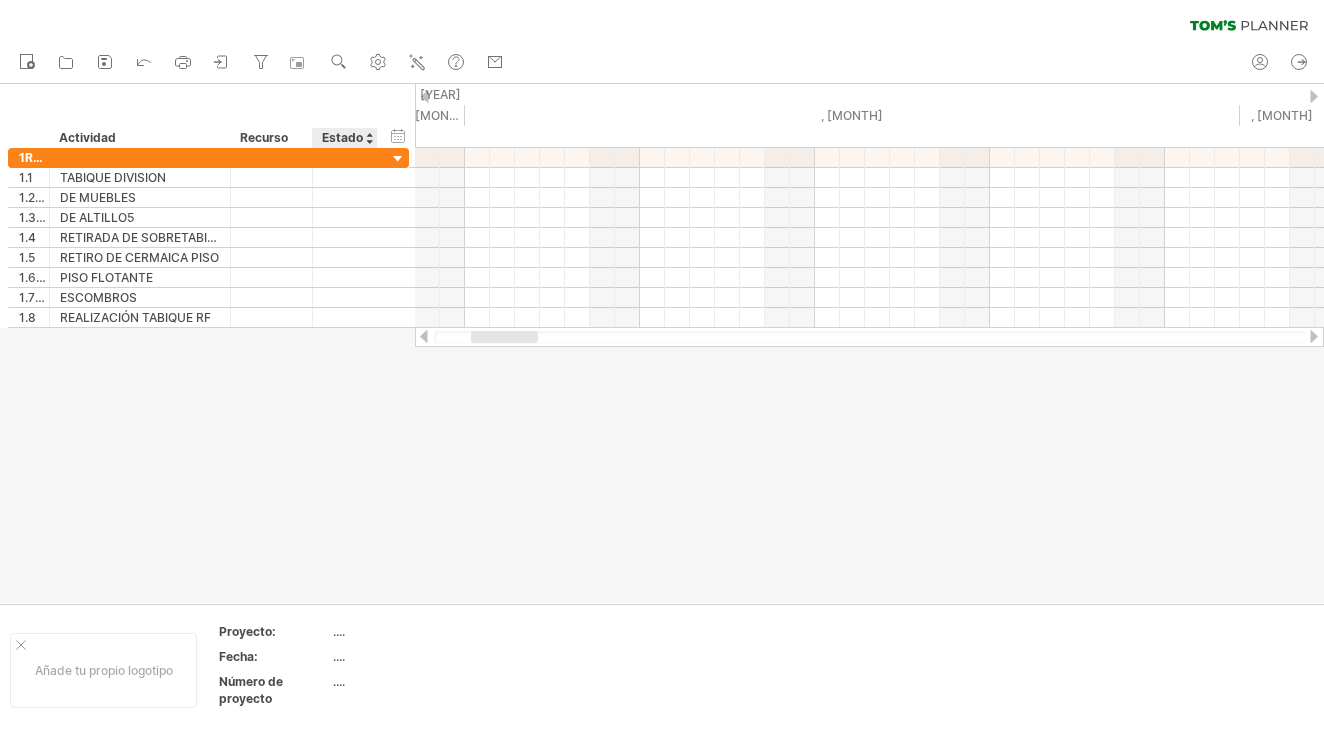 click on "Estado" at bounding box center (344, 138) 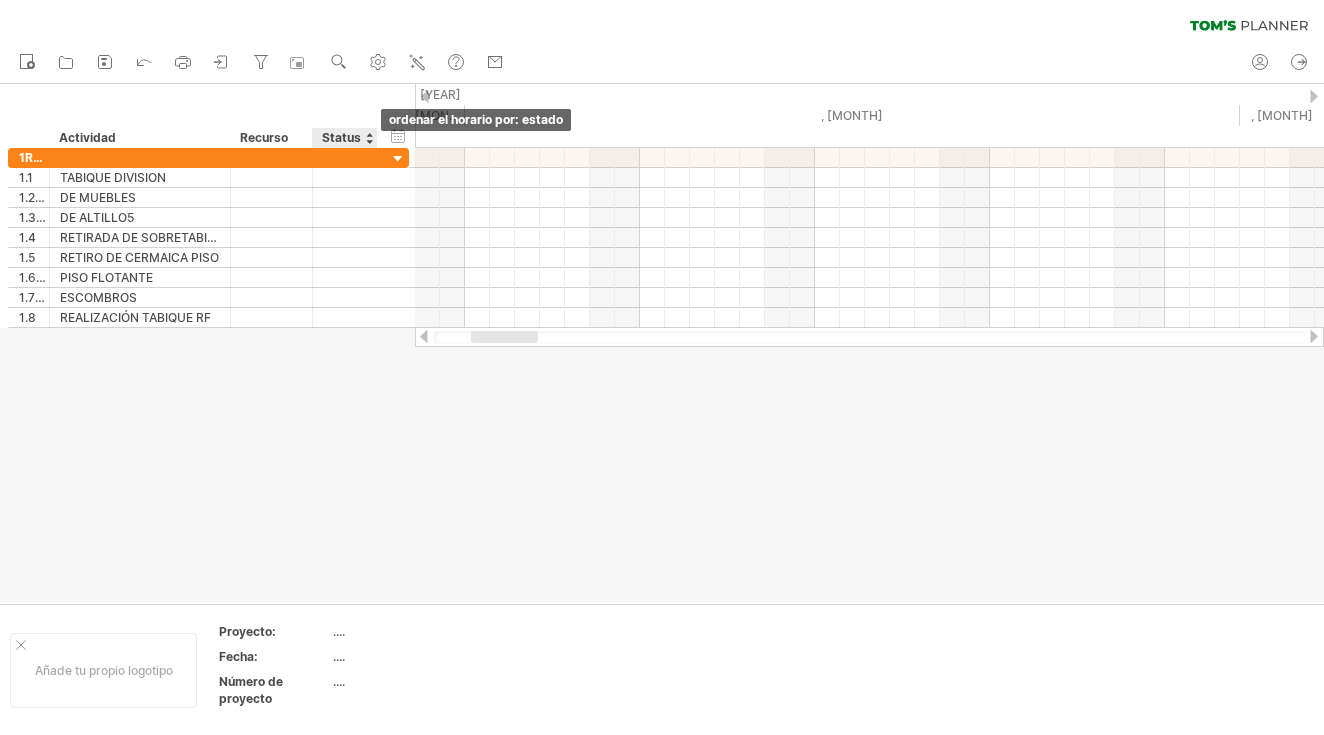 click at bounding box center (369, 138) 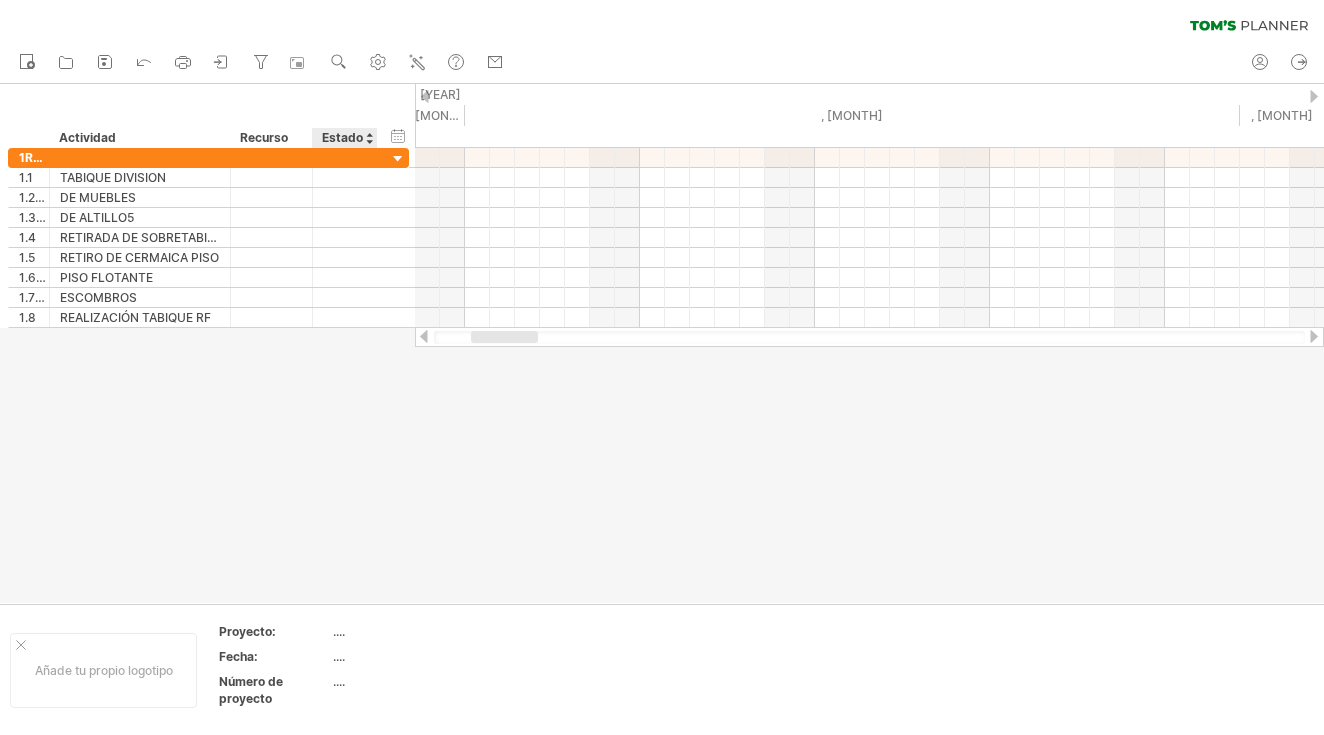 click at bounding box center (369, 138) 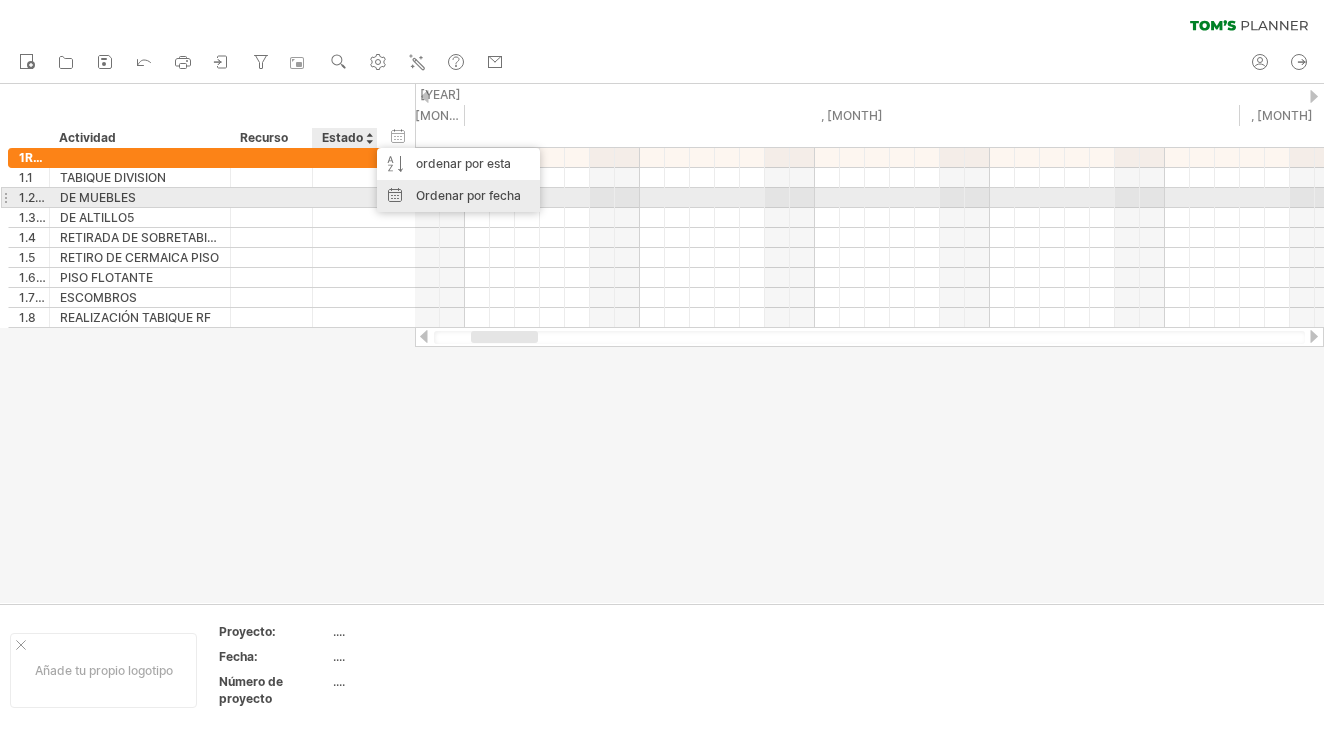 click on "Ordenar por fecha" at bounding box center (458, 196) 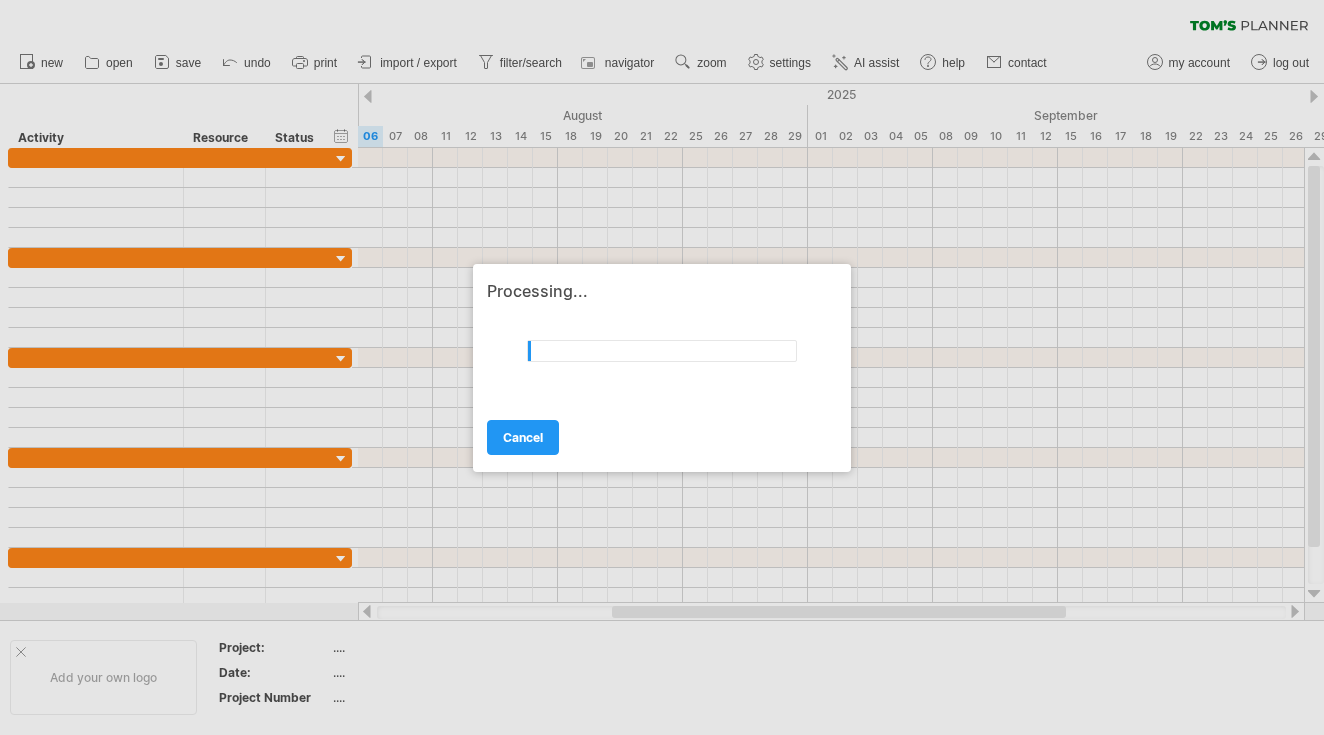 scroll, scrollTop: 0, scrollLeft: 0, axis: both 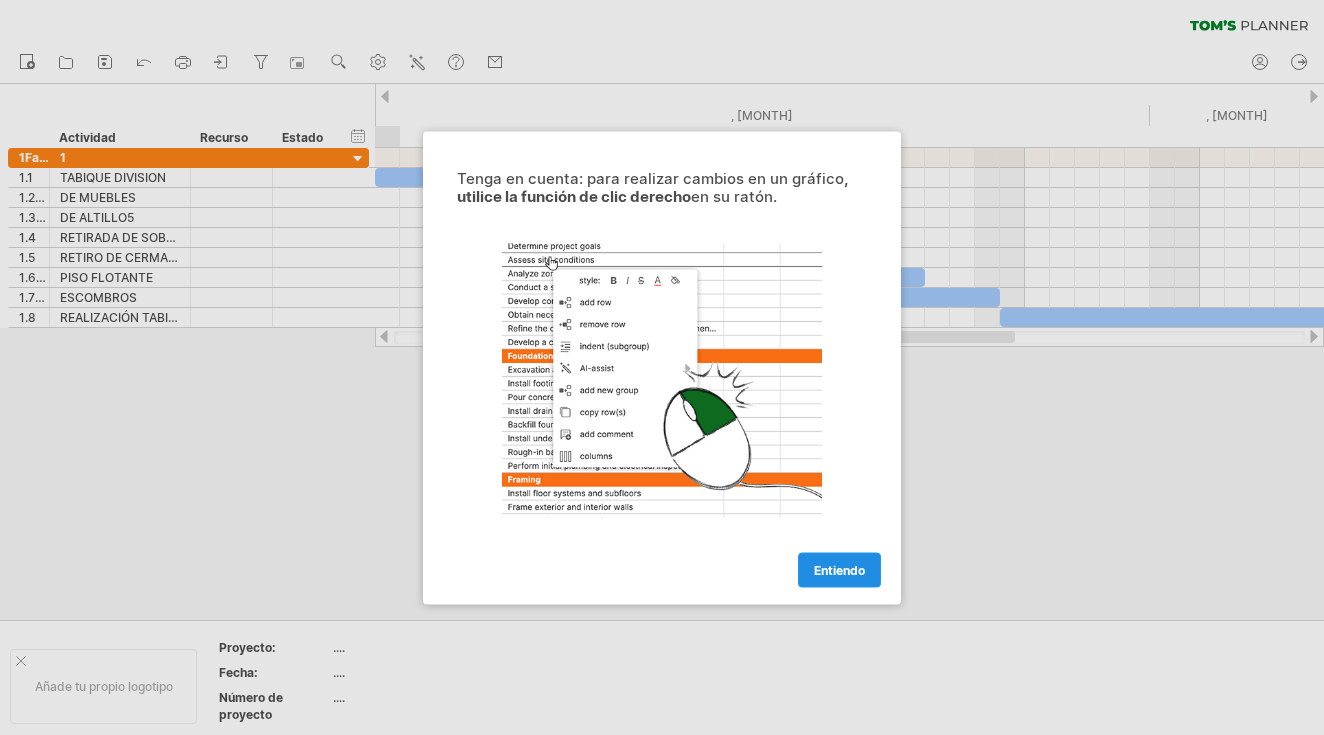 click on "Entiendo" at bounding box center (839, 569) 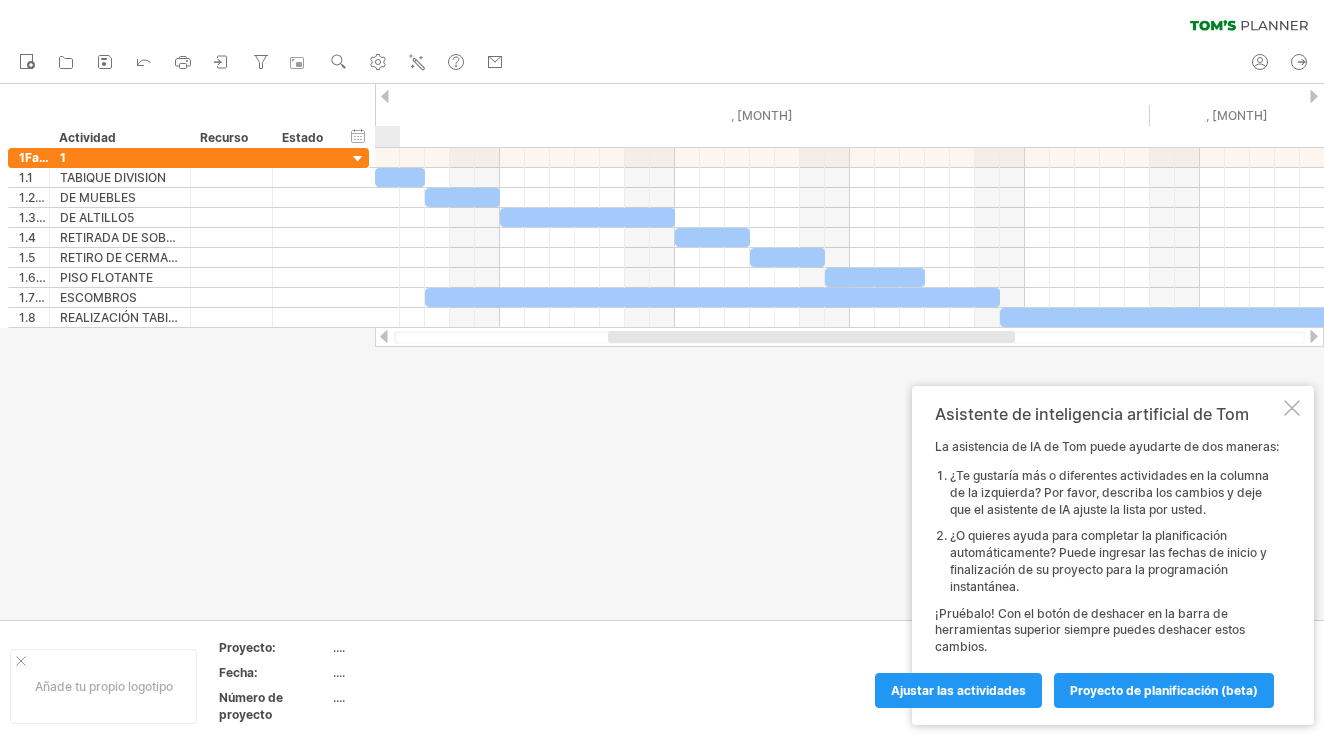 click at bounding box center (1292, 408) 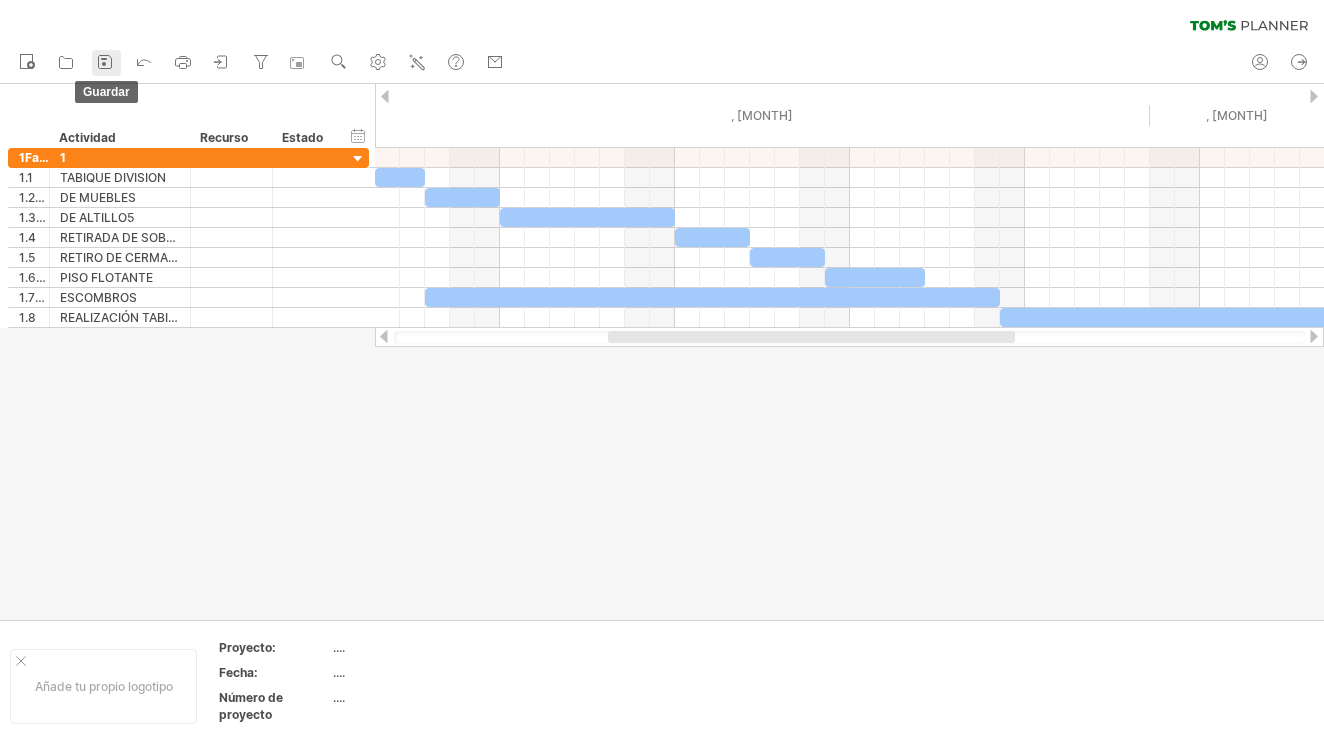 click 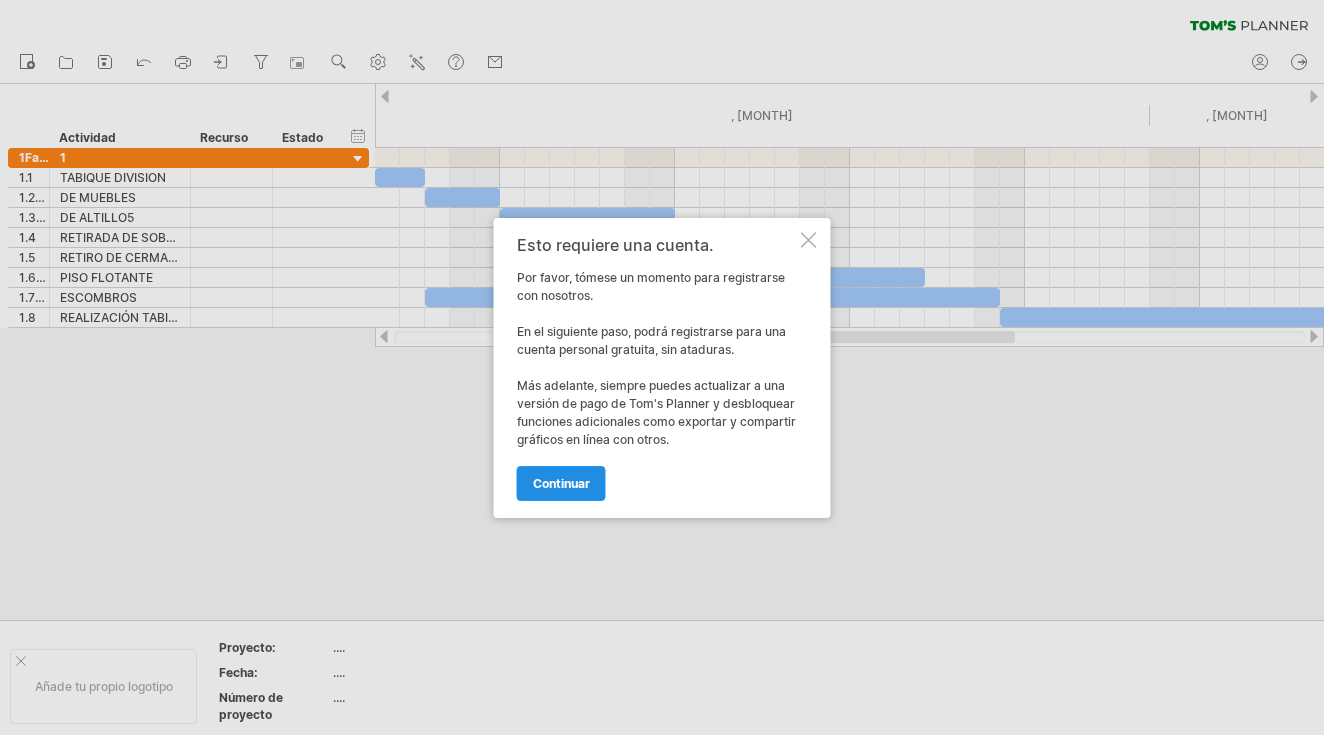 click on "Continuar" at bounding box center (561, 483) 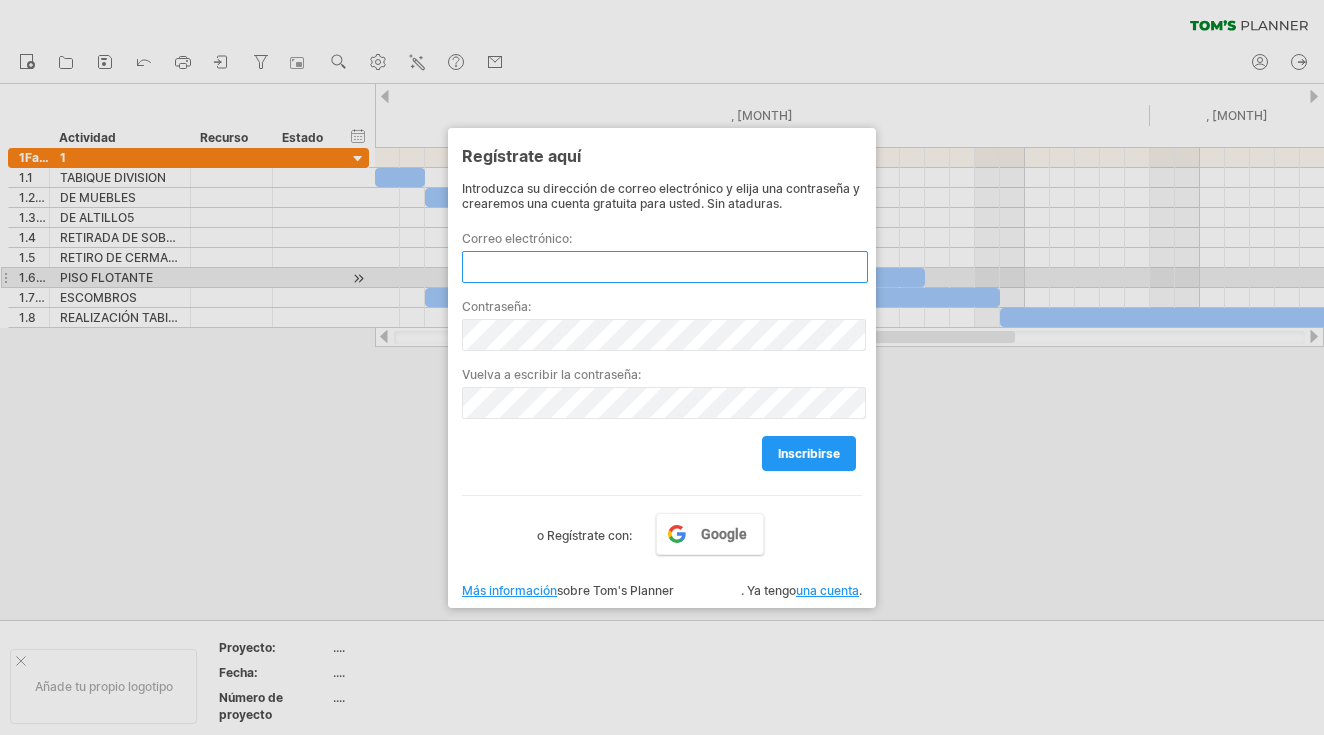 click at bounding box center (665, 267) 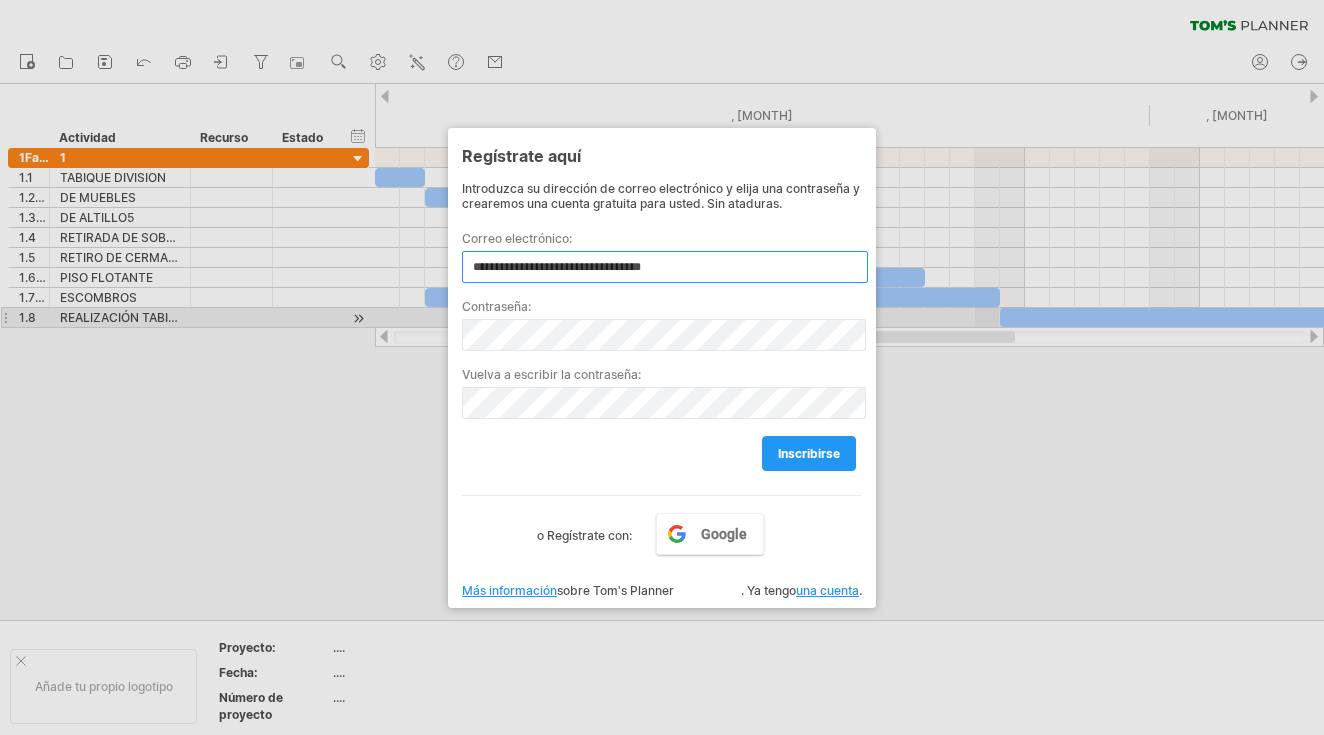 type on "**********" 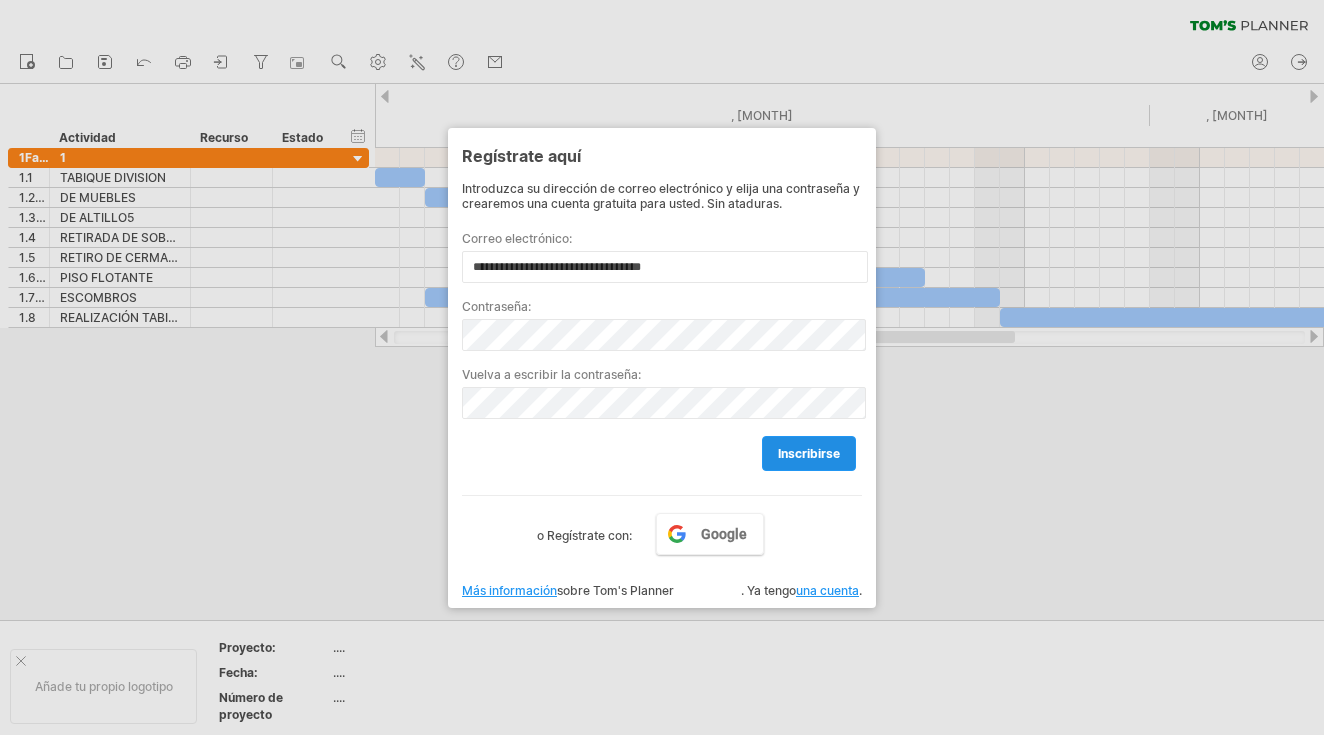 click on "inscribirse" at bounding box center [809, 453] 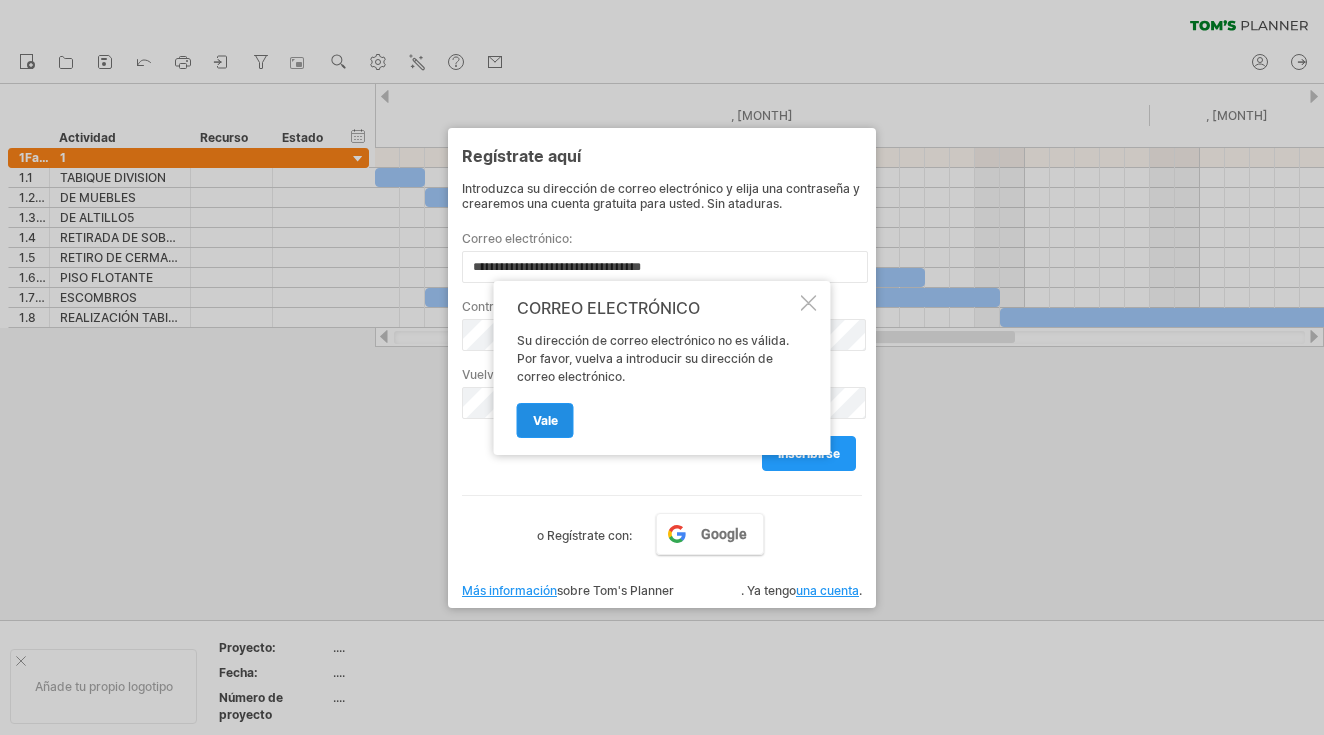 click on "Vale" at bounding box center [545, 420] 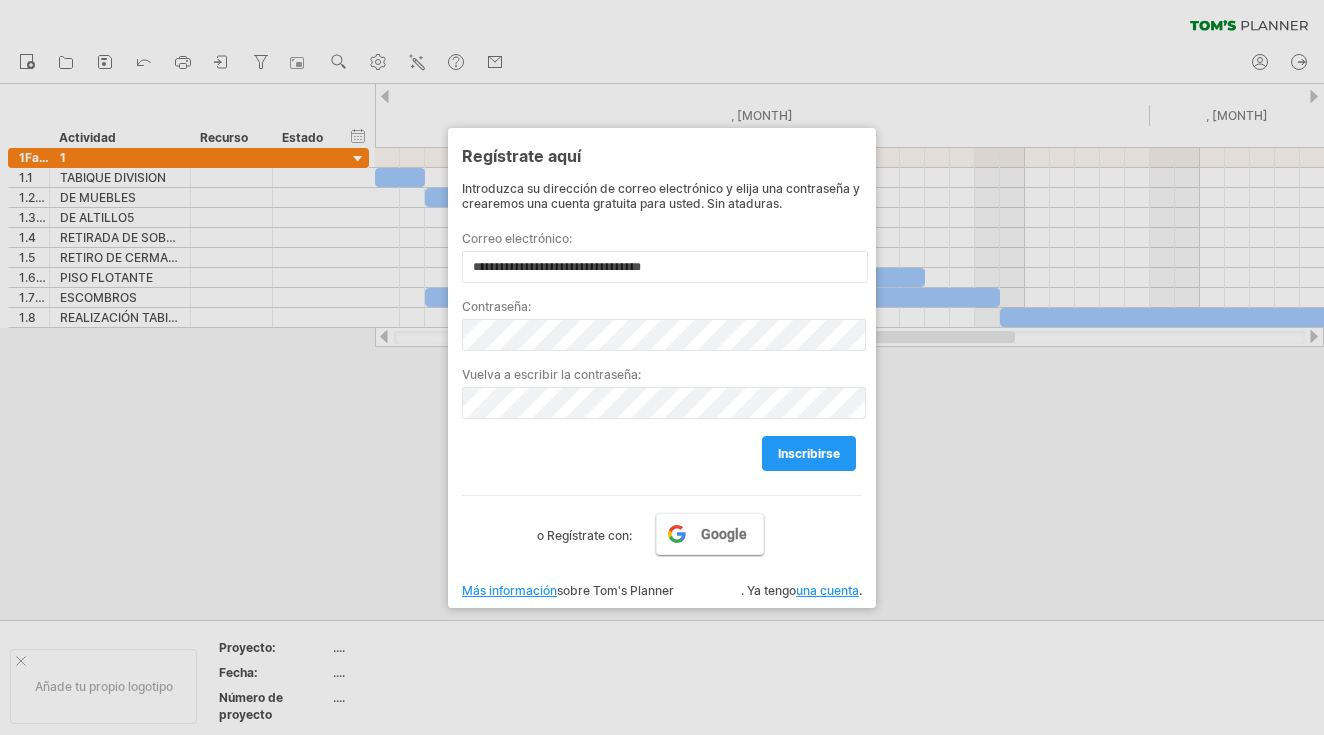click on "Google" at bounding box center [724, 534] 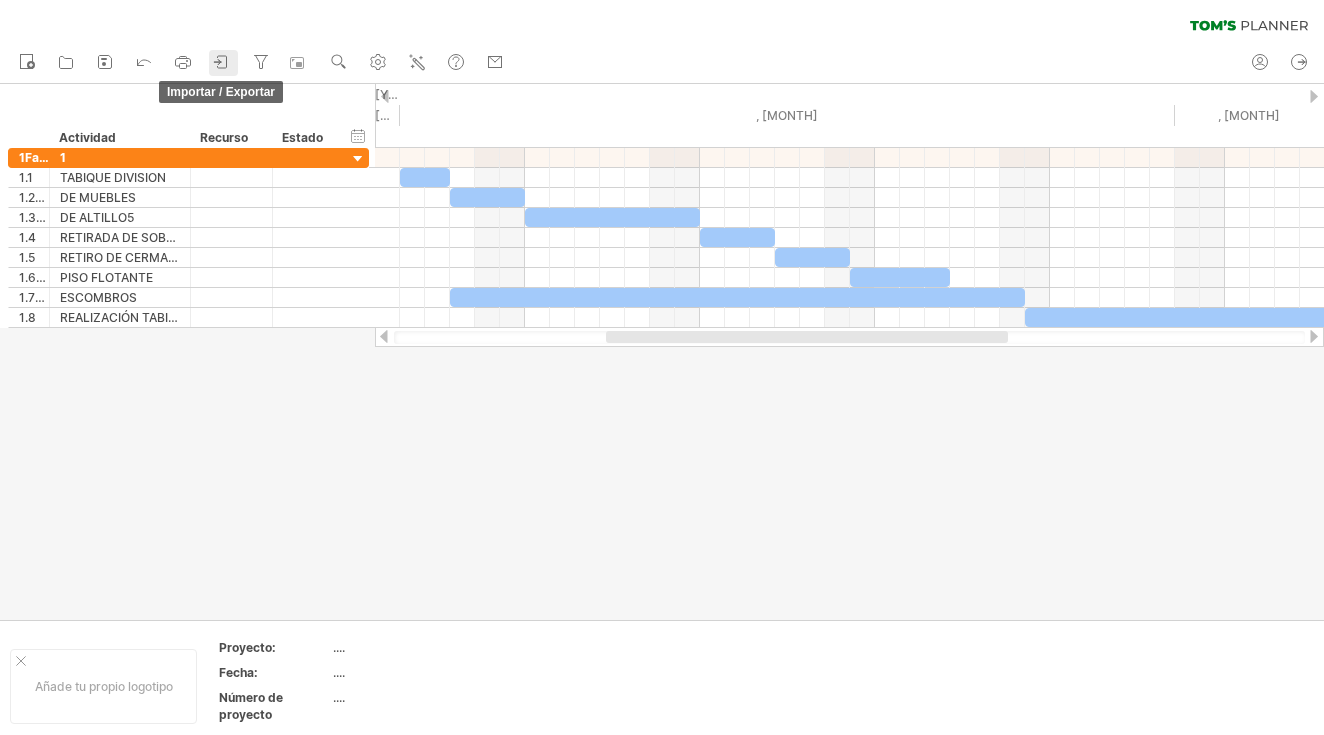 click 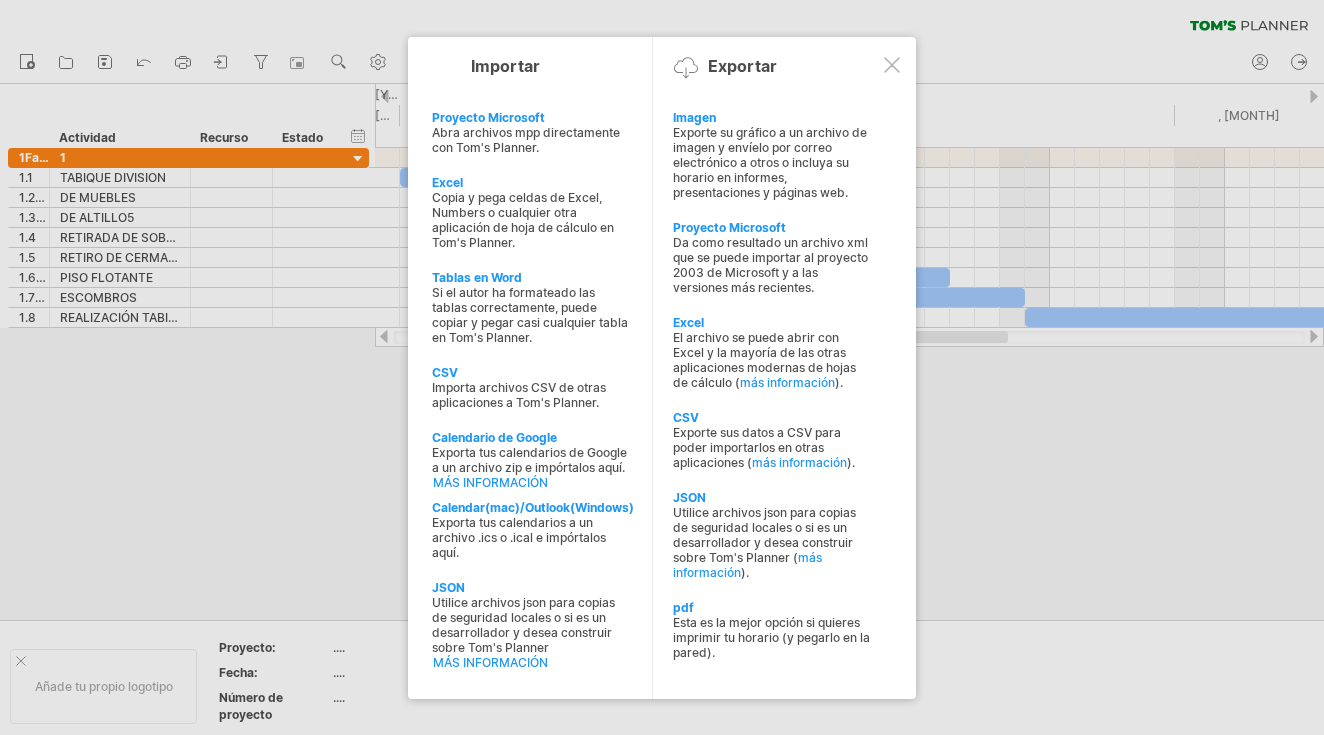 click at bounding box center (662, 367) 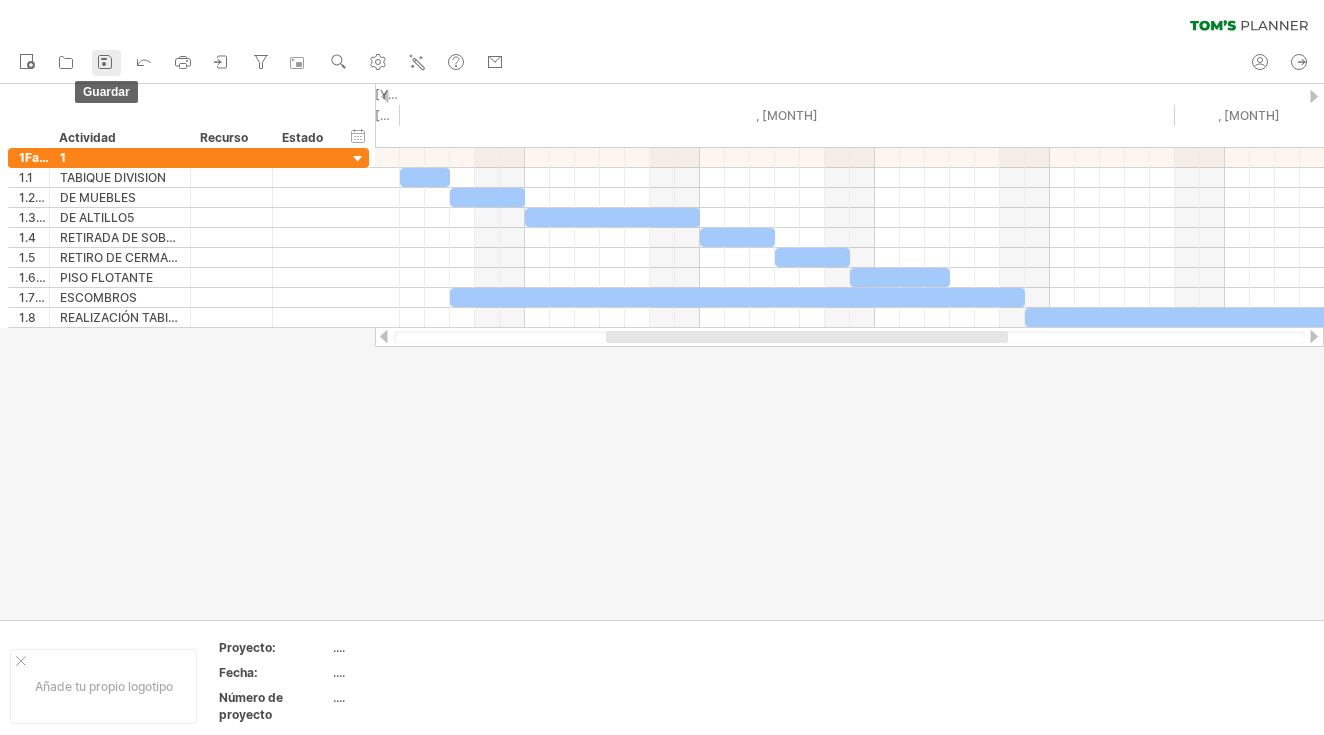 click 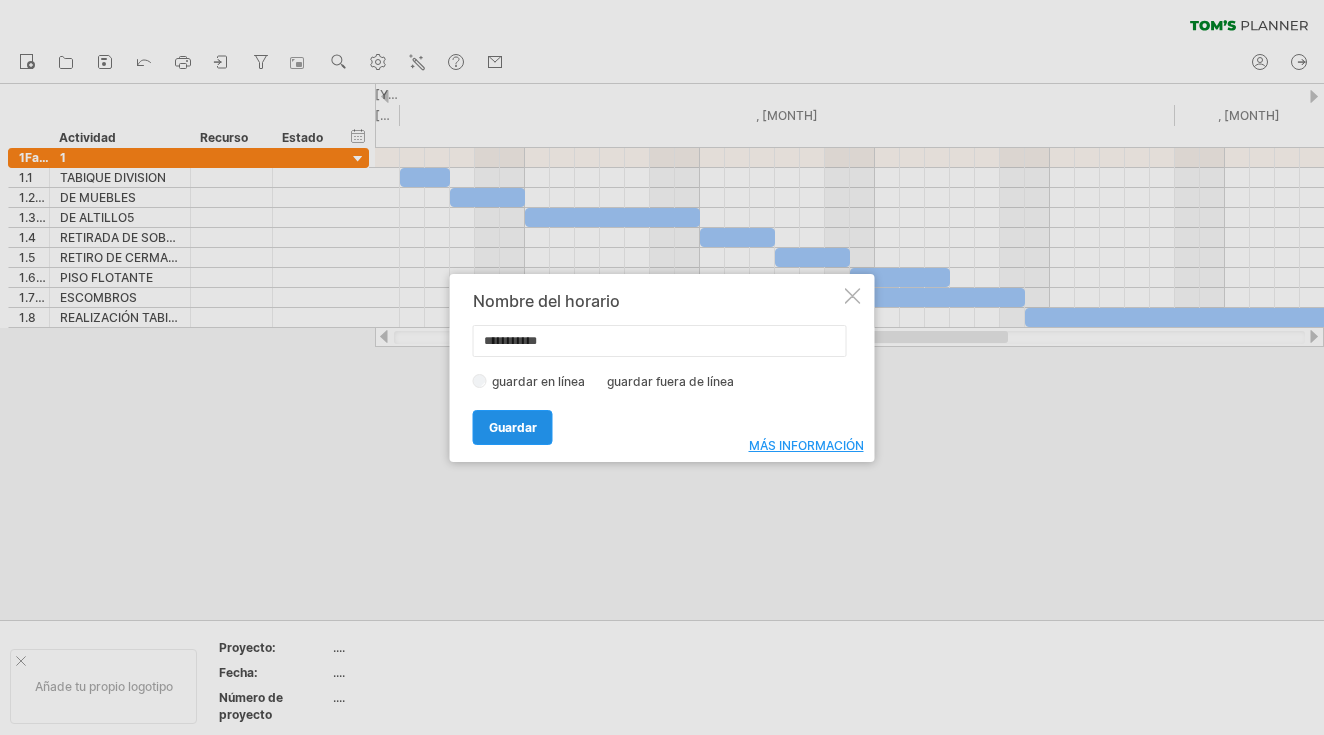 click on "guardar" at bounding box center (513, 427) 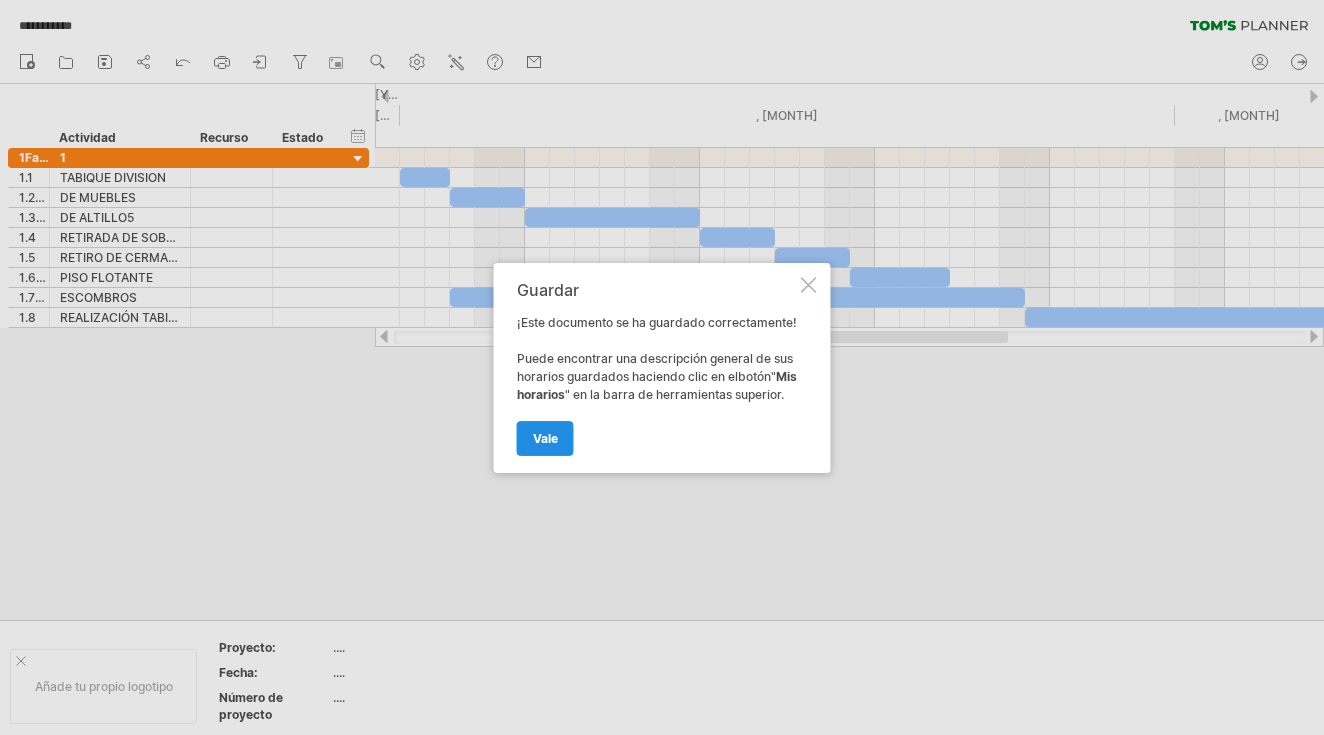 click on "Vale" at bounding box center (545, 438) 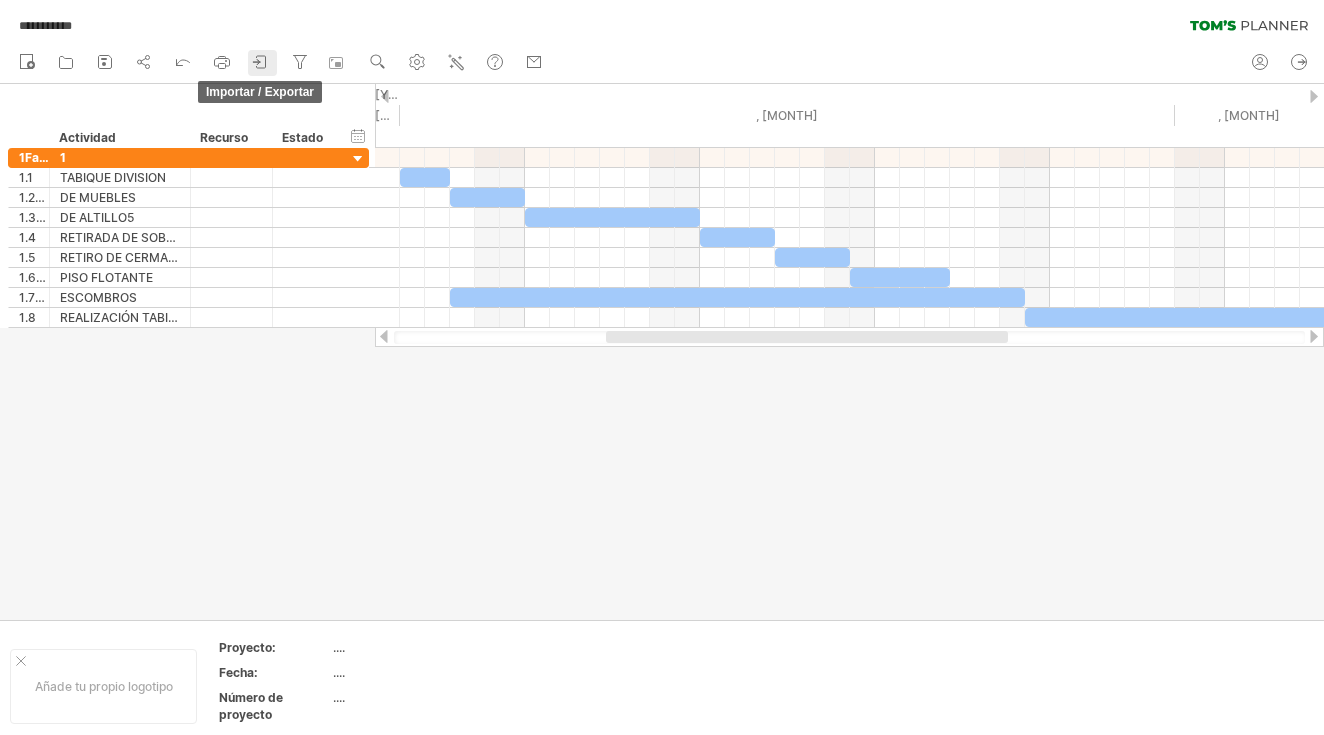 click 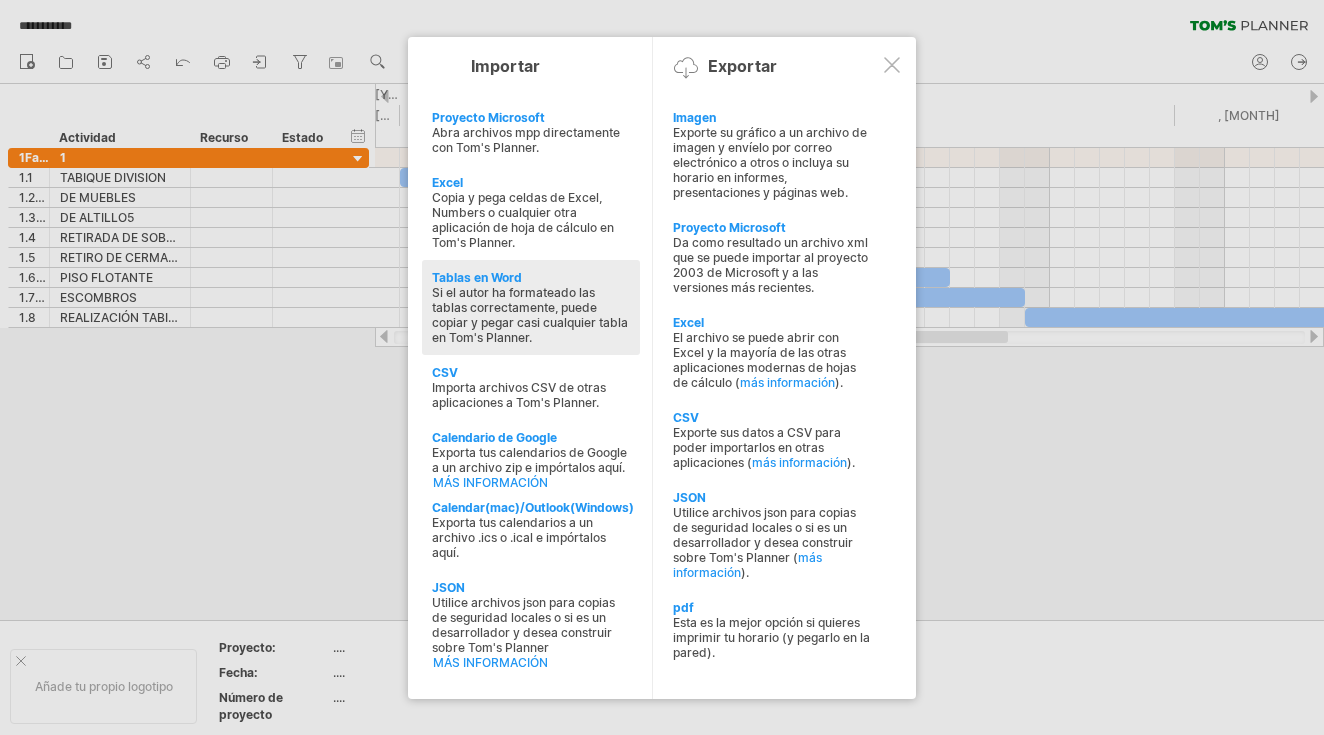 click on "Si el autor ha formateado las tablas correctamente, puede copiar y pegar casi cualquier tabla en Tom's Planner." at bounding box center (531, 315) 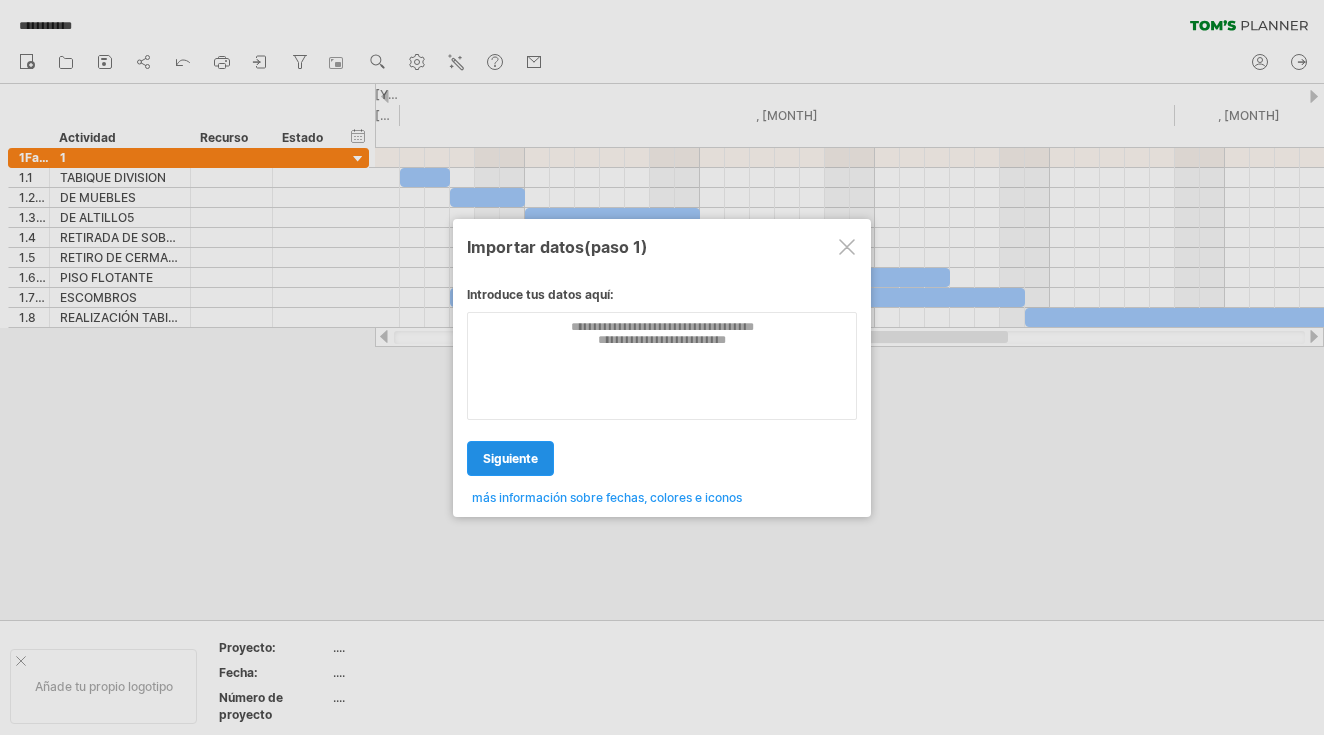 click on "Siguiente" at bounding box center (510, 458) 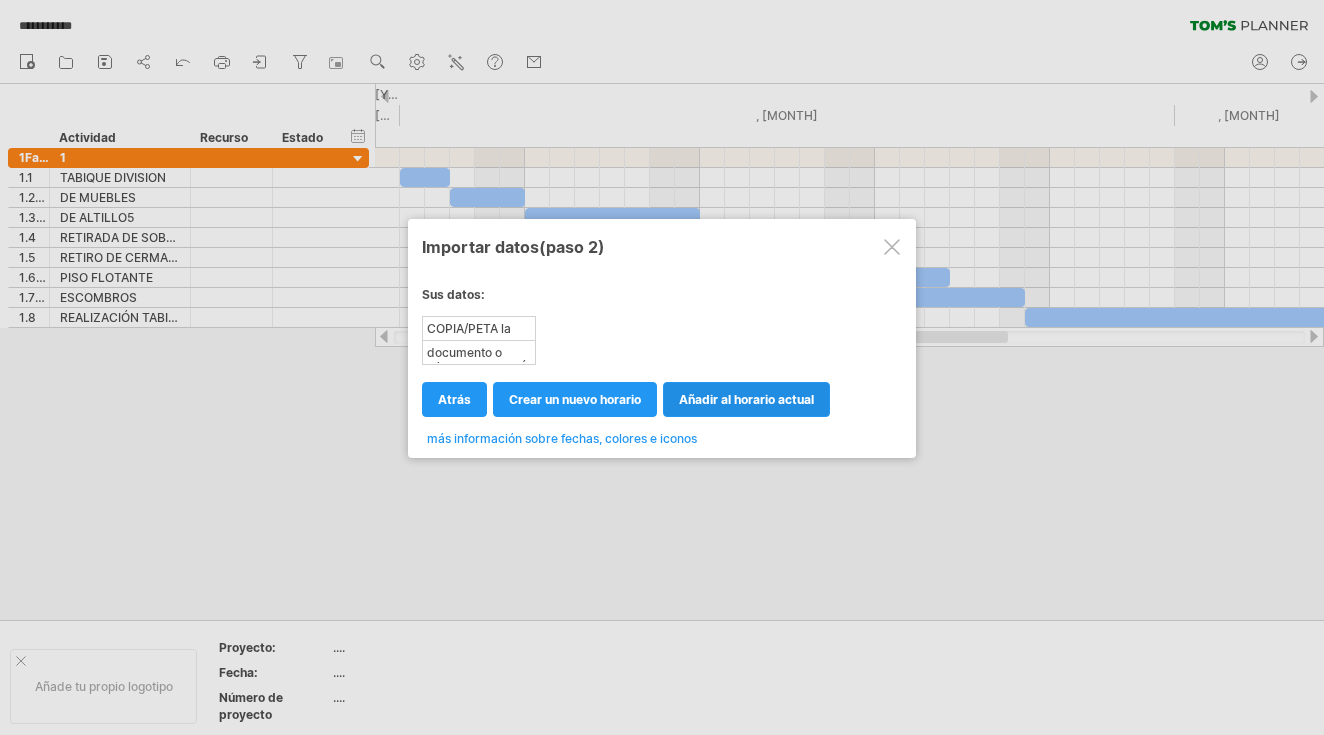 click on "añadir al horario actual" at bounding box center (746, 399) 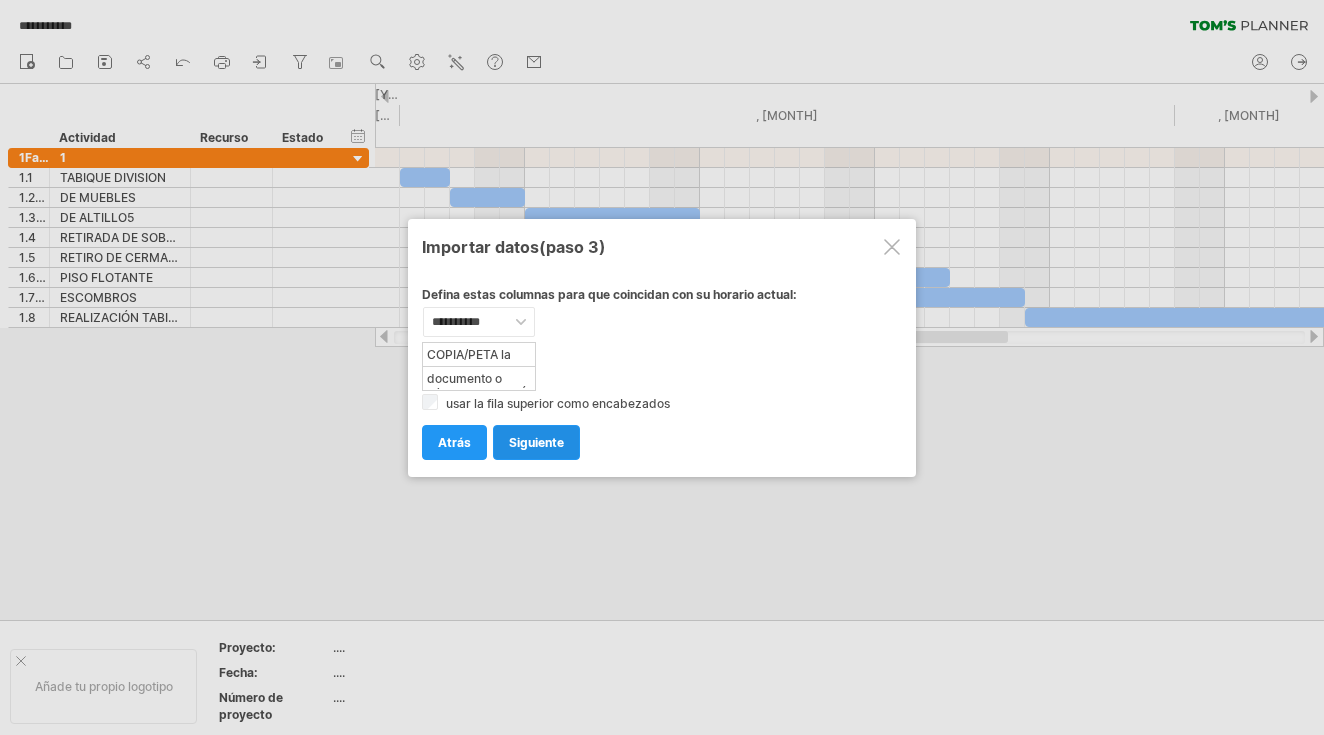 click on "Siguiente" at bounding box center [536, 442] 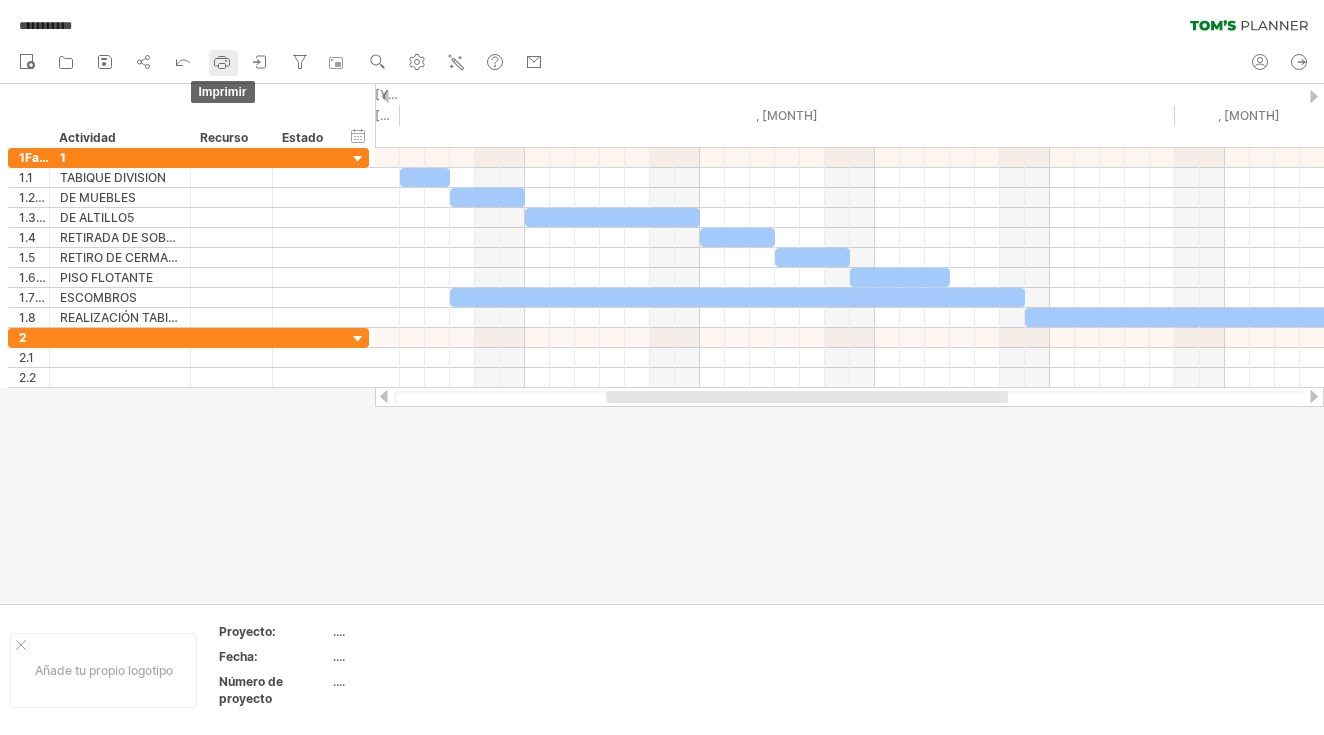 click 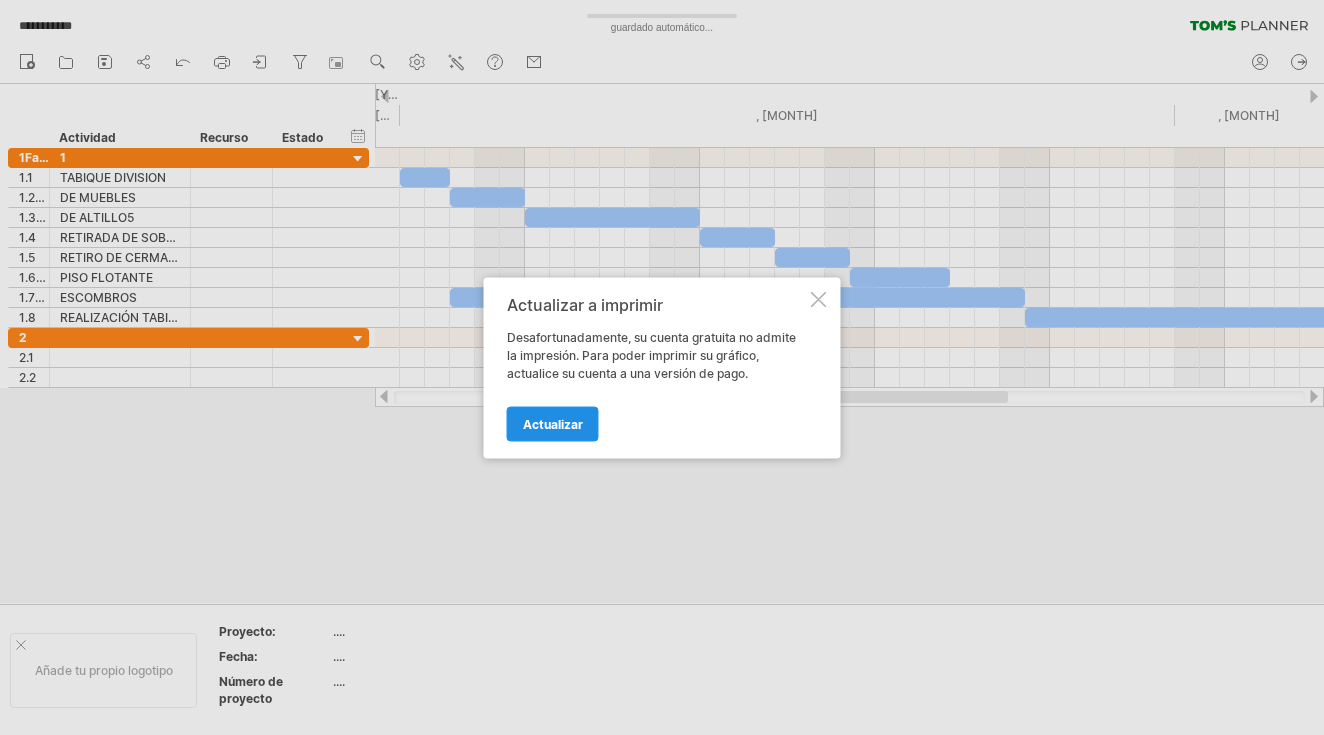 click on "Actualizar" at bounding box center [553, 423] 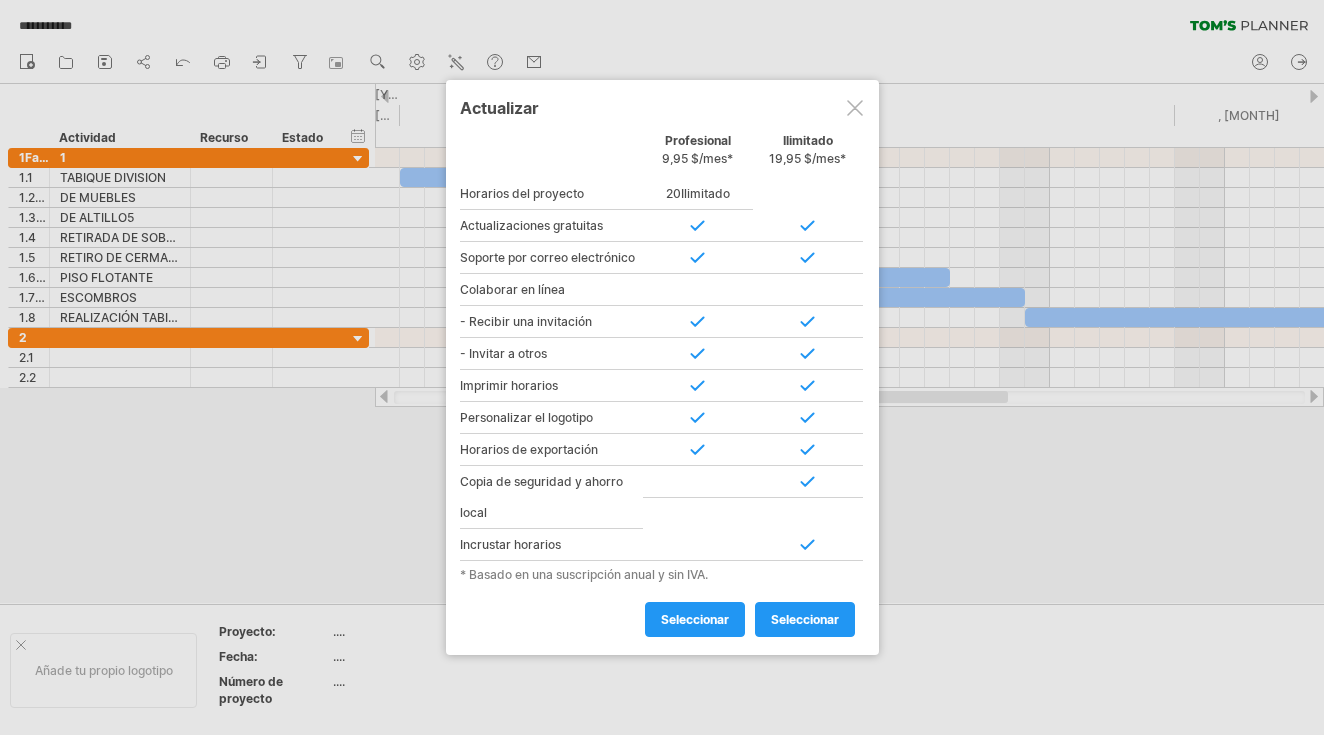 click at bounding box center (662, 367) 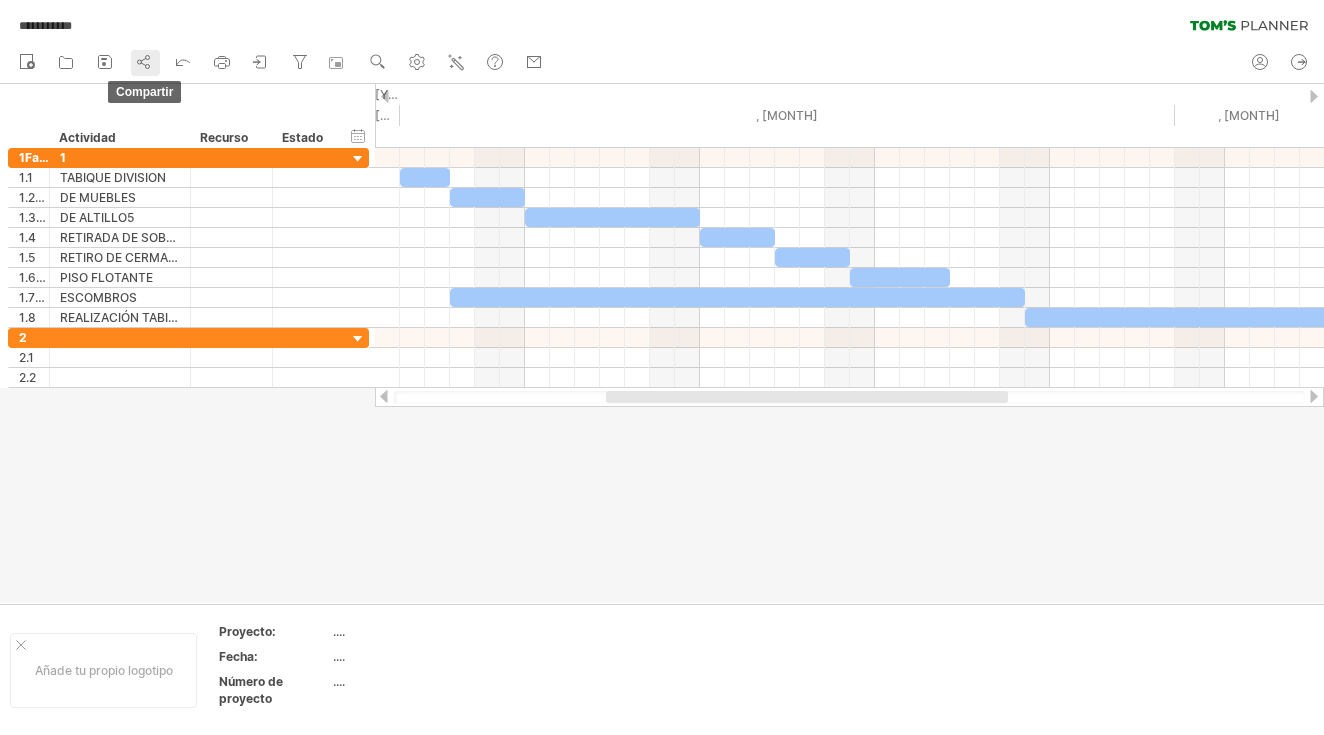 click 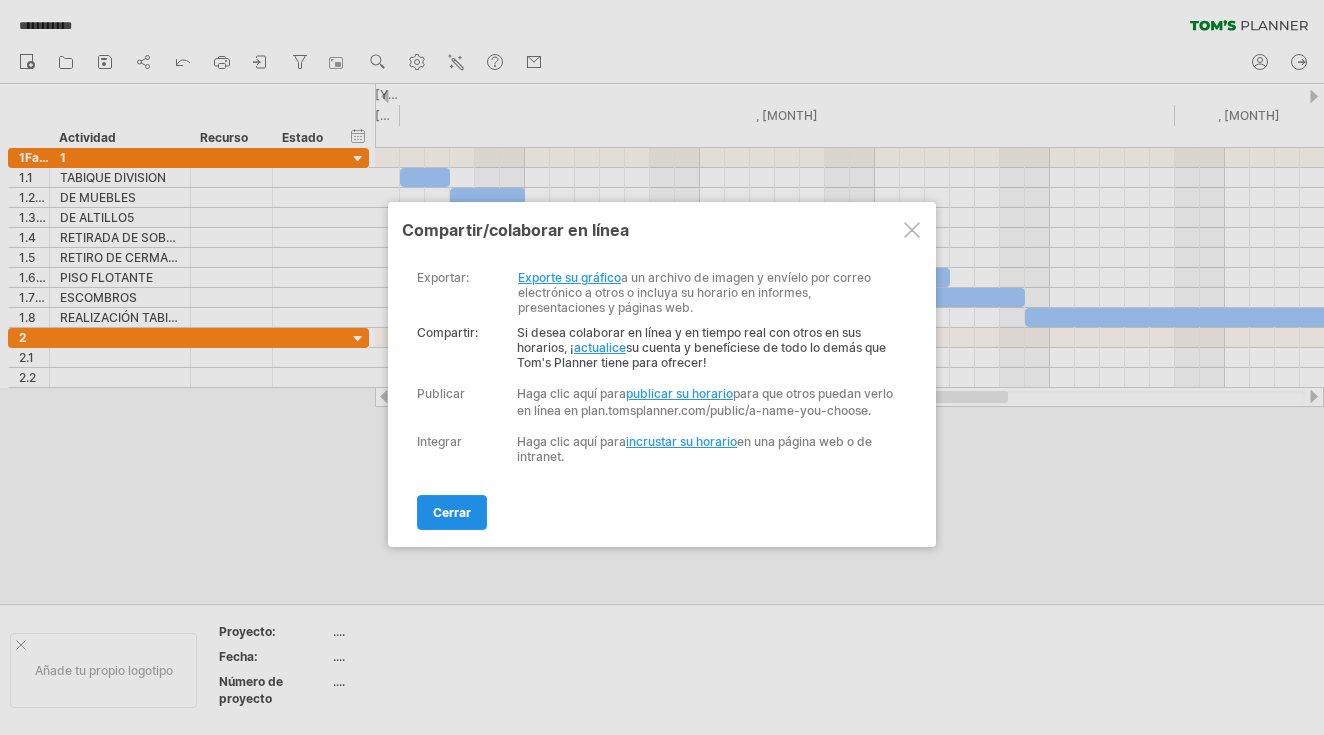 click on "CERRAR" at bounding box center (452, 512) 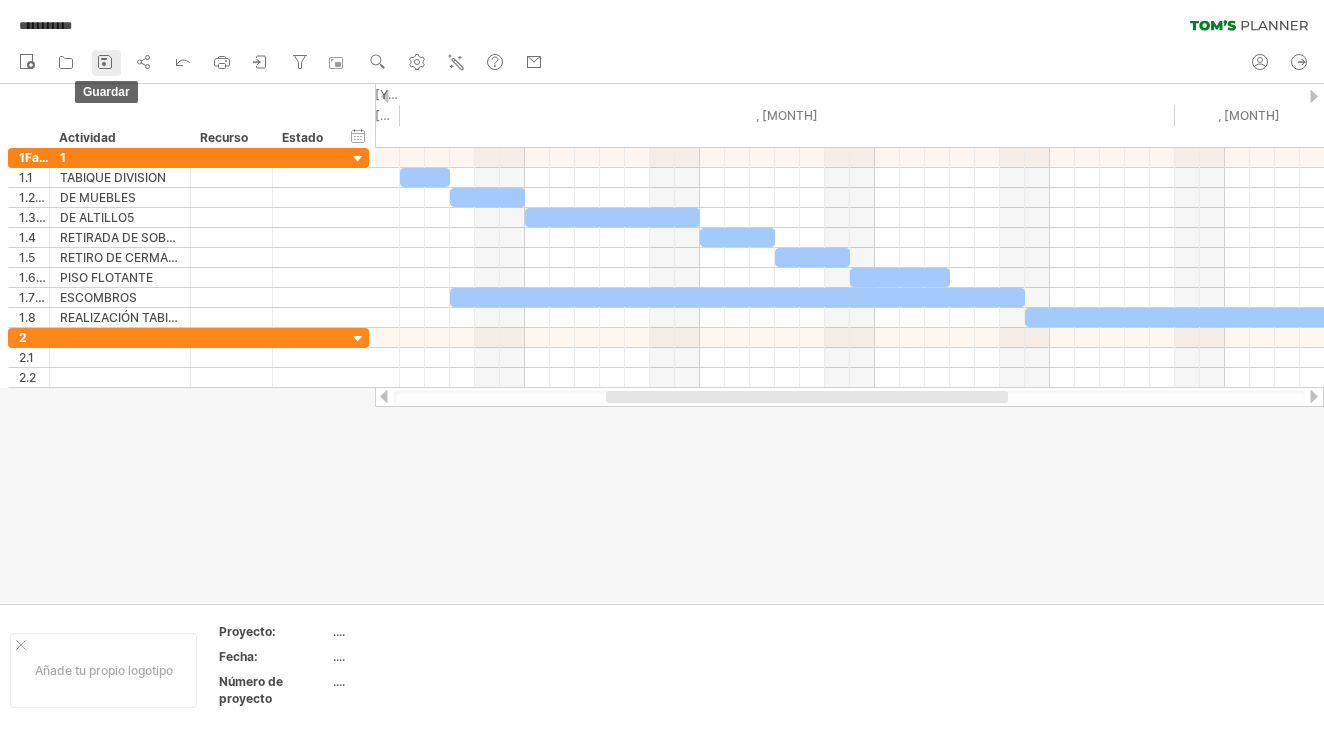 click 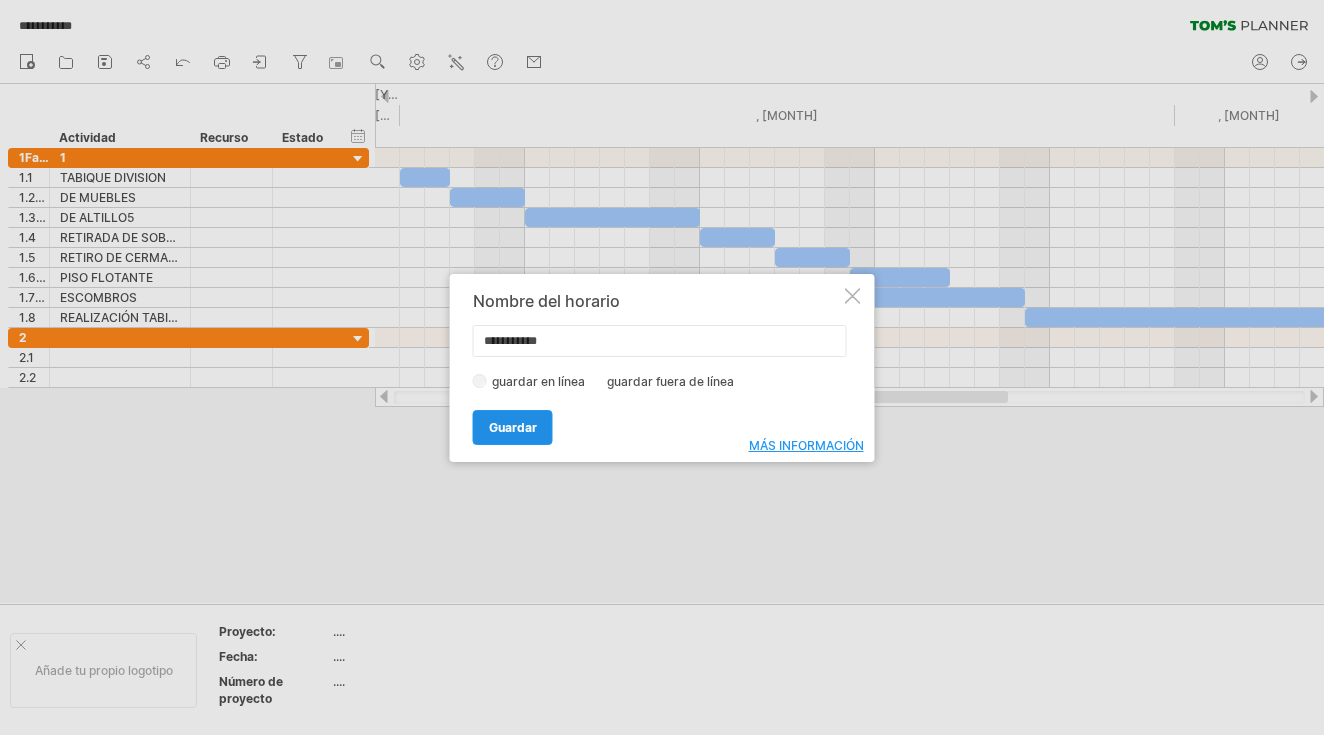 click on "guardar" at bounding box center (513, 427) 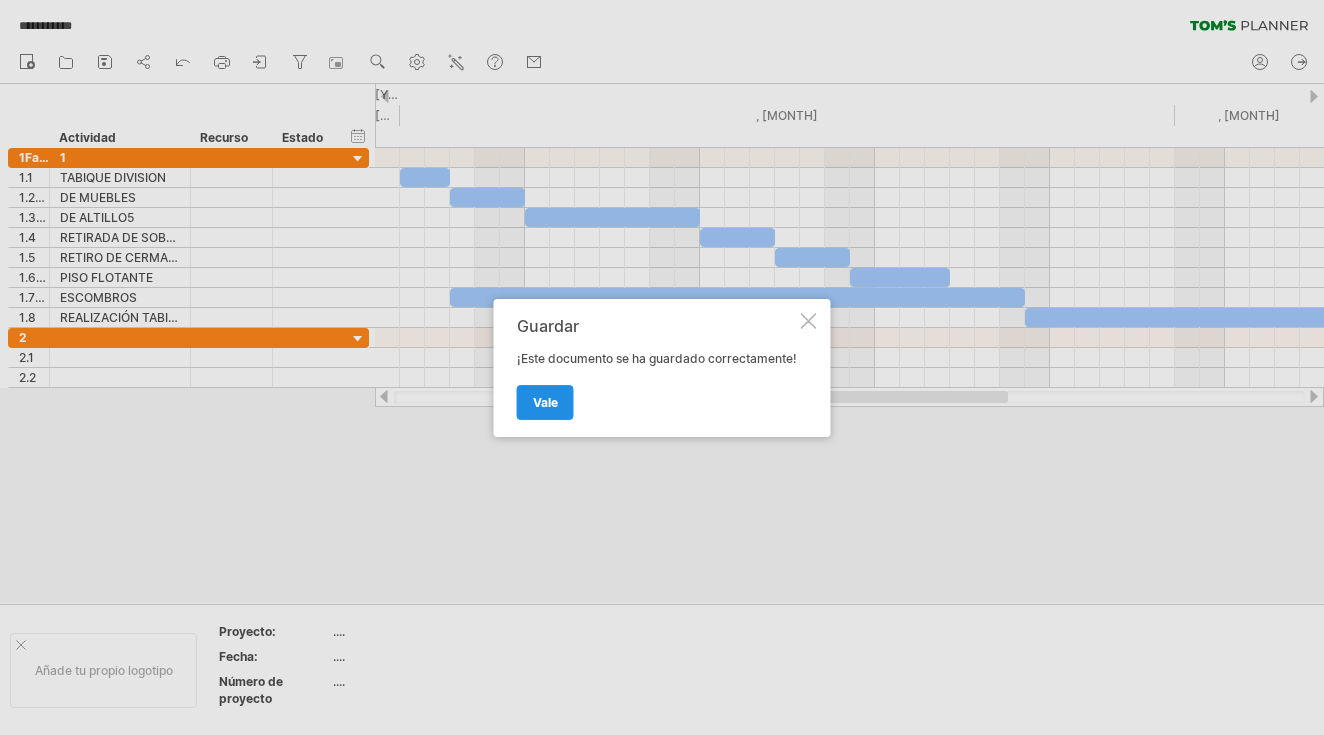 click on "Vale" at bounding box center [545, 402] 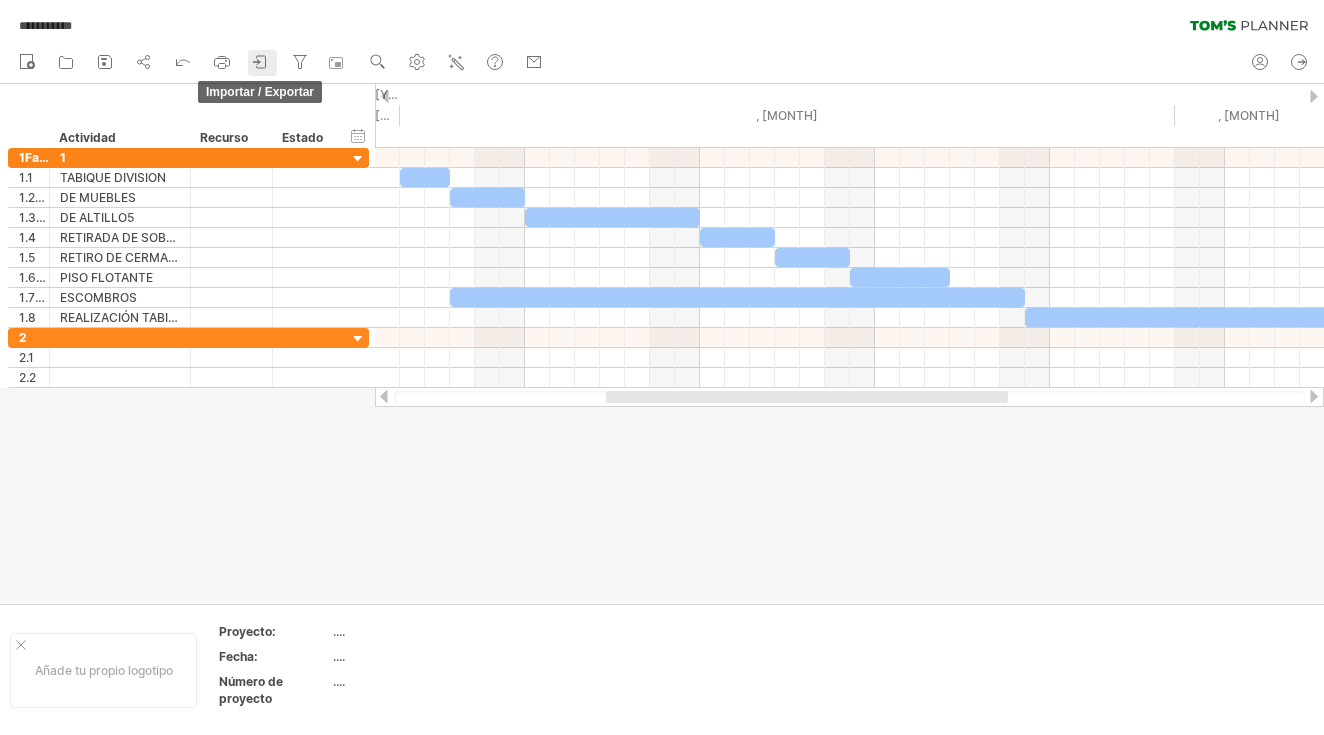 click 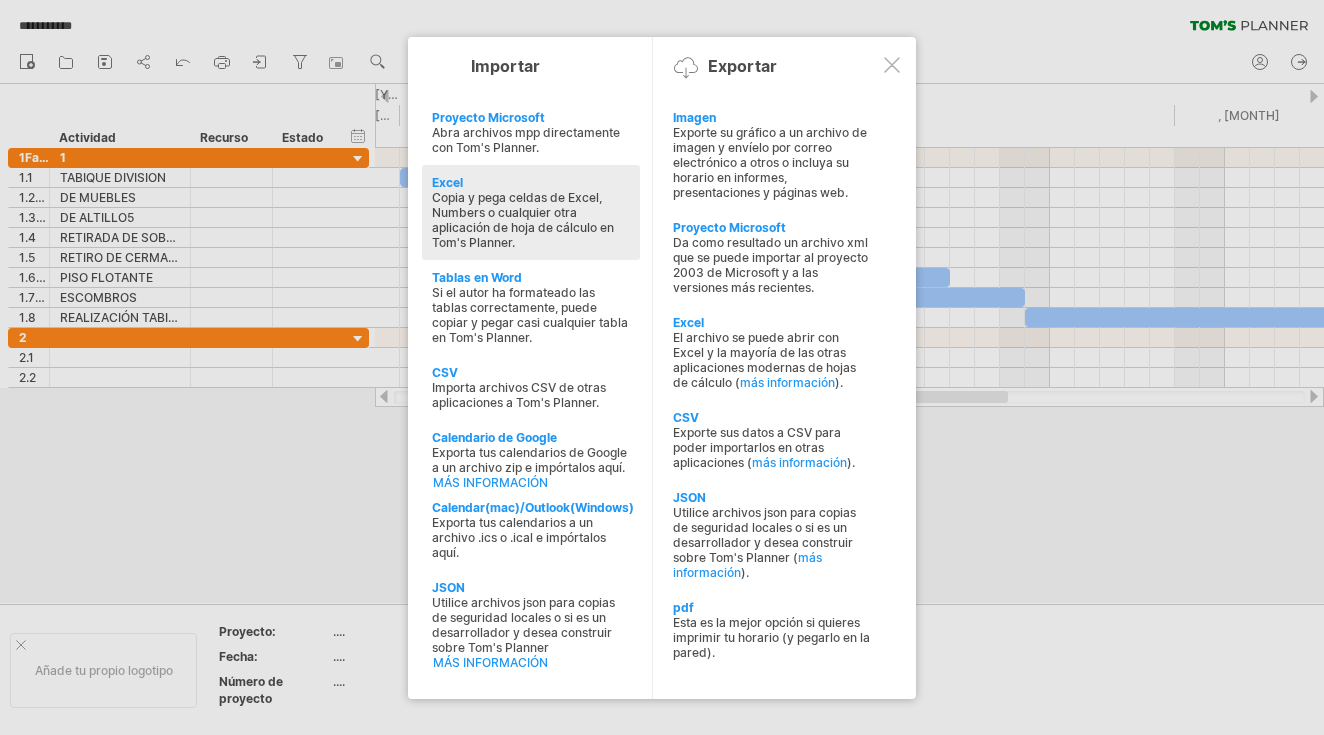 click on "Excel" at bounding box center (531, 182) 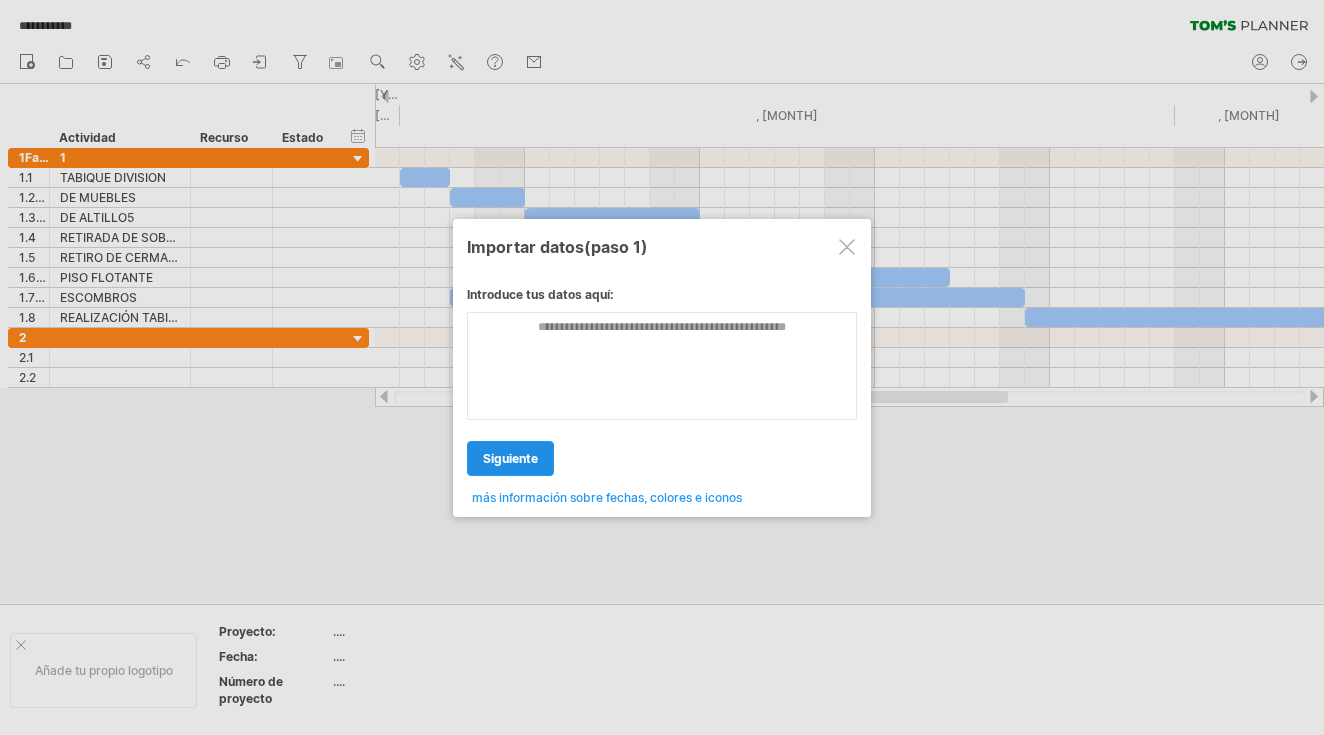 click on "Siguiente" at bounding box center [510, 458] 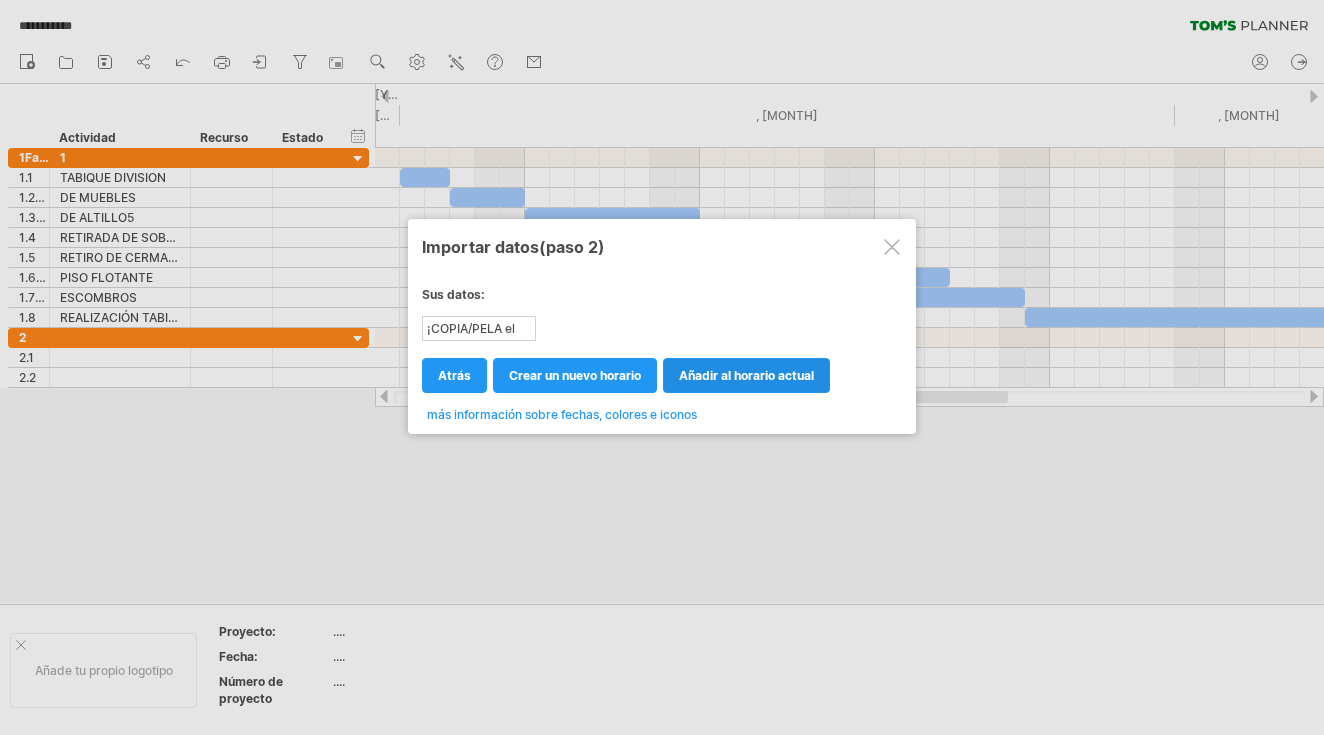 click on "añadir al horario actual" at bounding box center [746, 375] 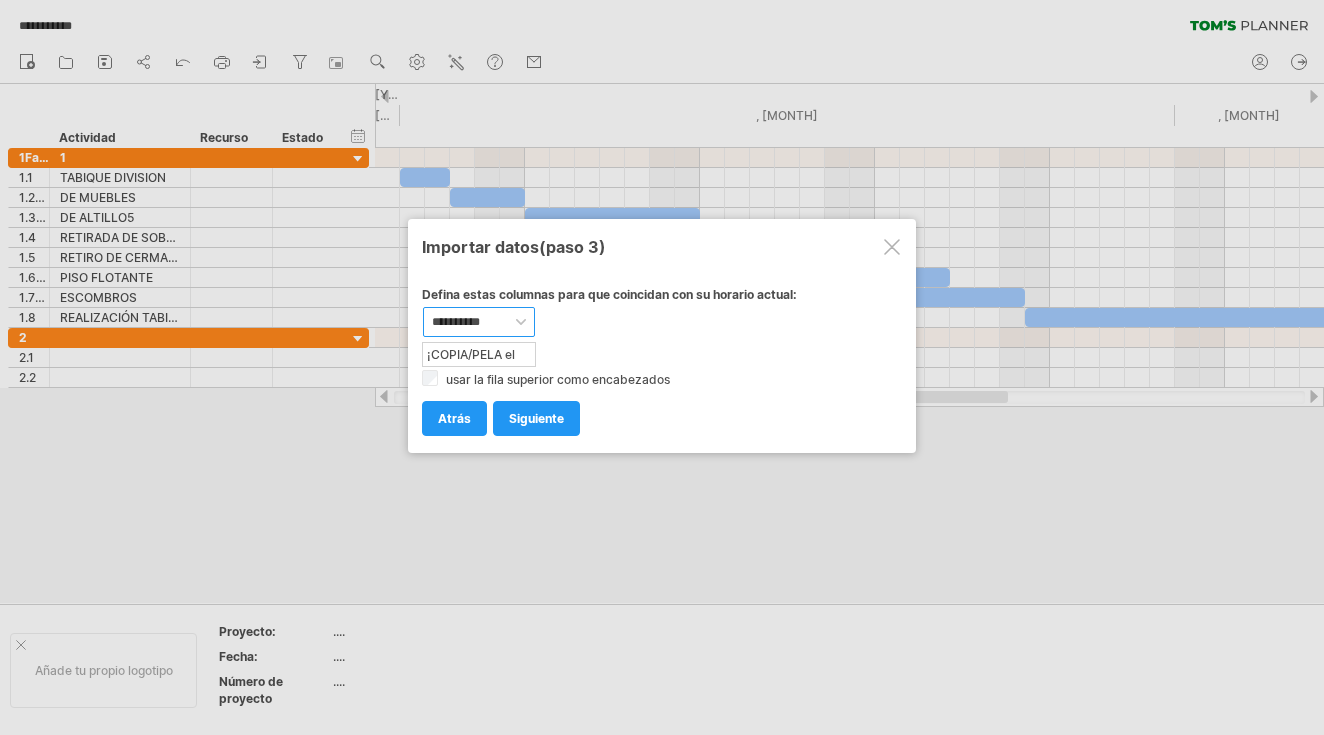 select on "*********" 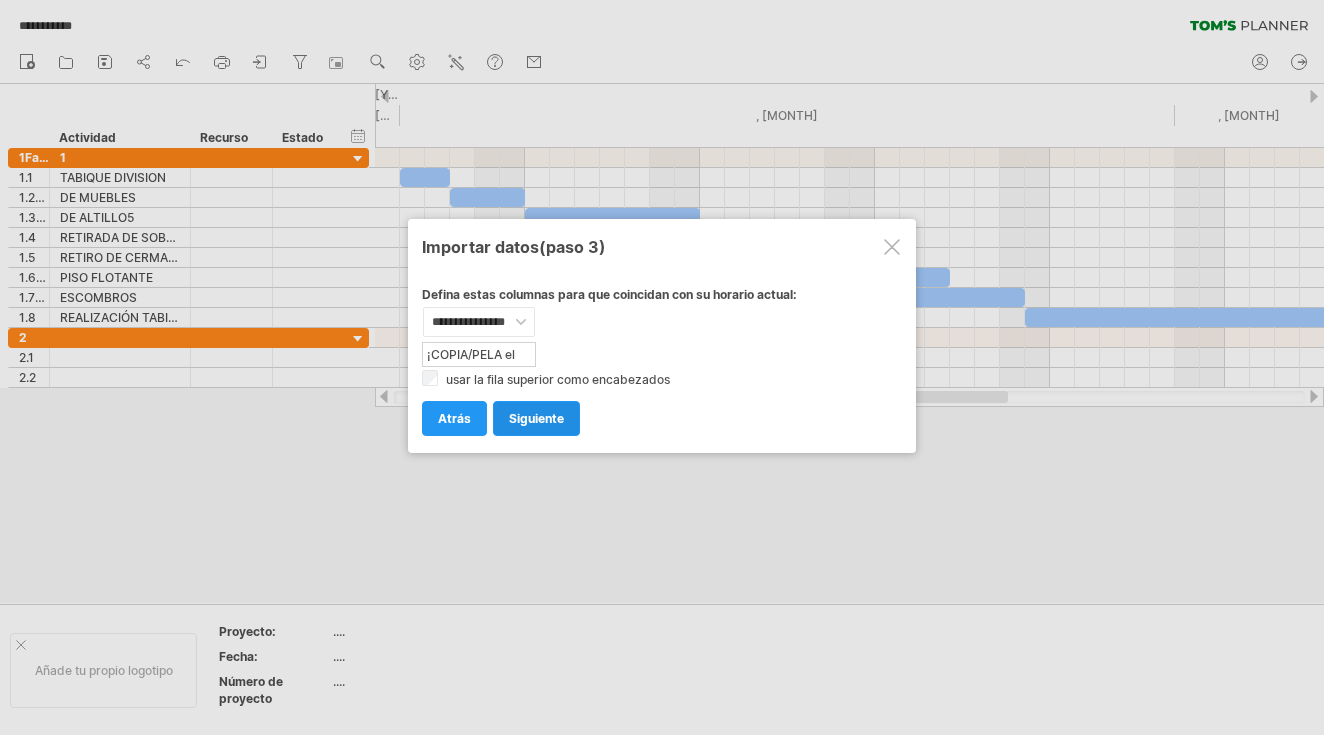 click on "Siguiente" at bounding box center (536, 418) 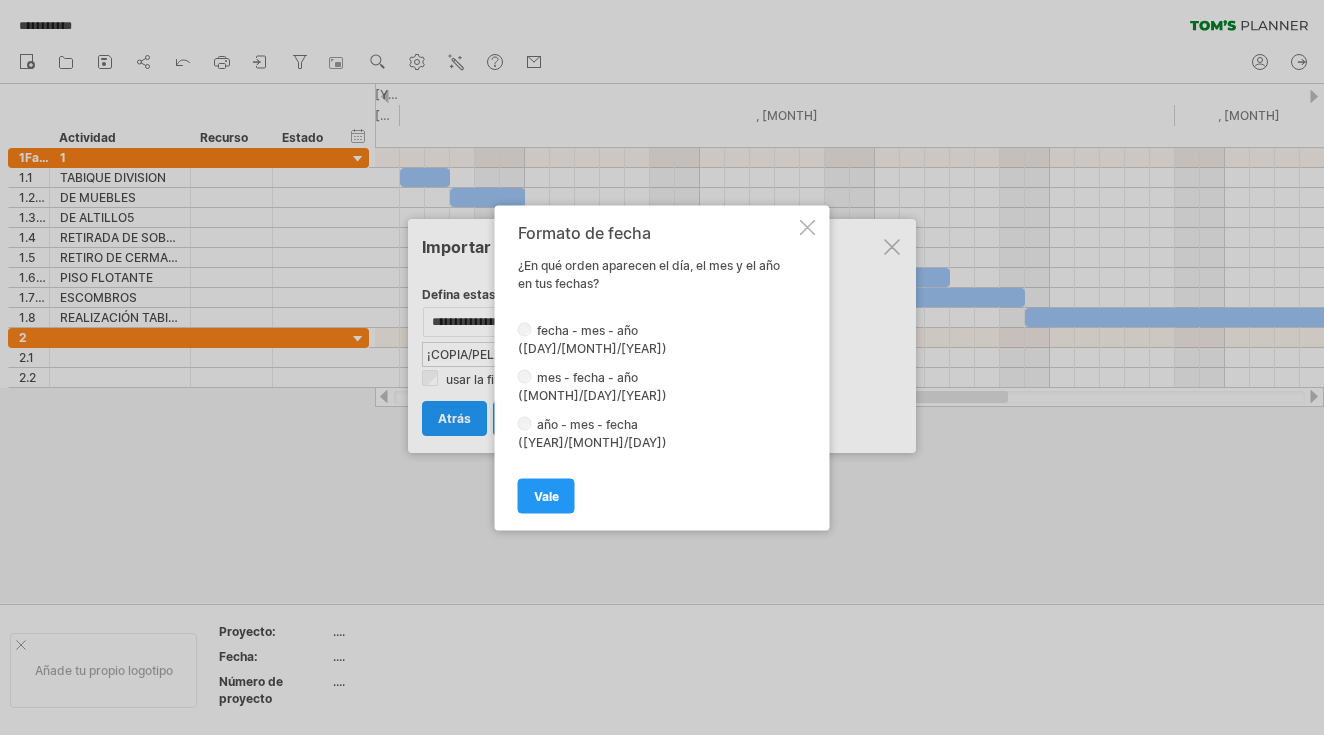 drag, startPoint x: 547, startPoint y: 460, endPoint x: 545, endPoint y: 423, distance: 37.054016 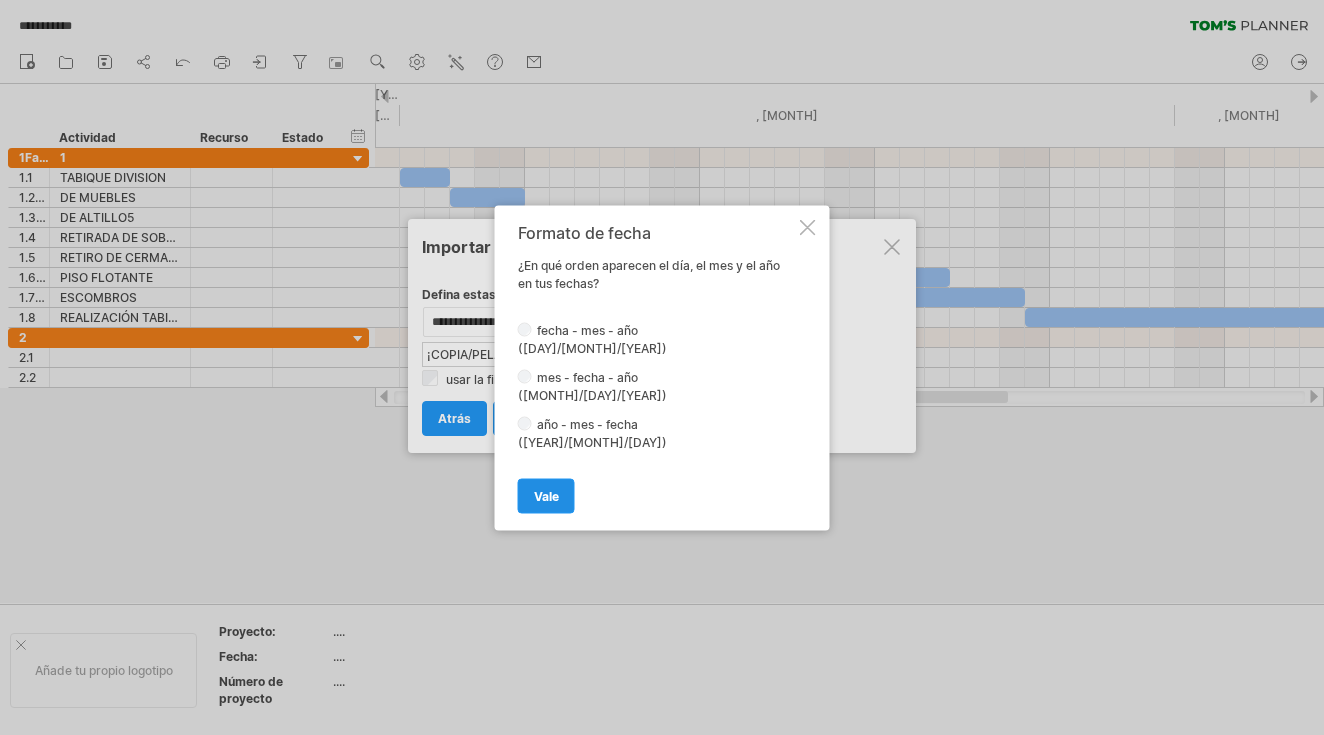 click on "Vale" at bounding box center [546, 495] 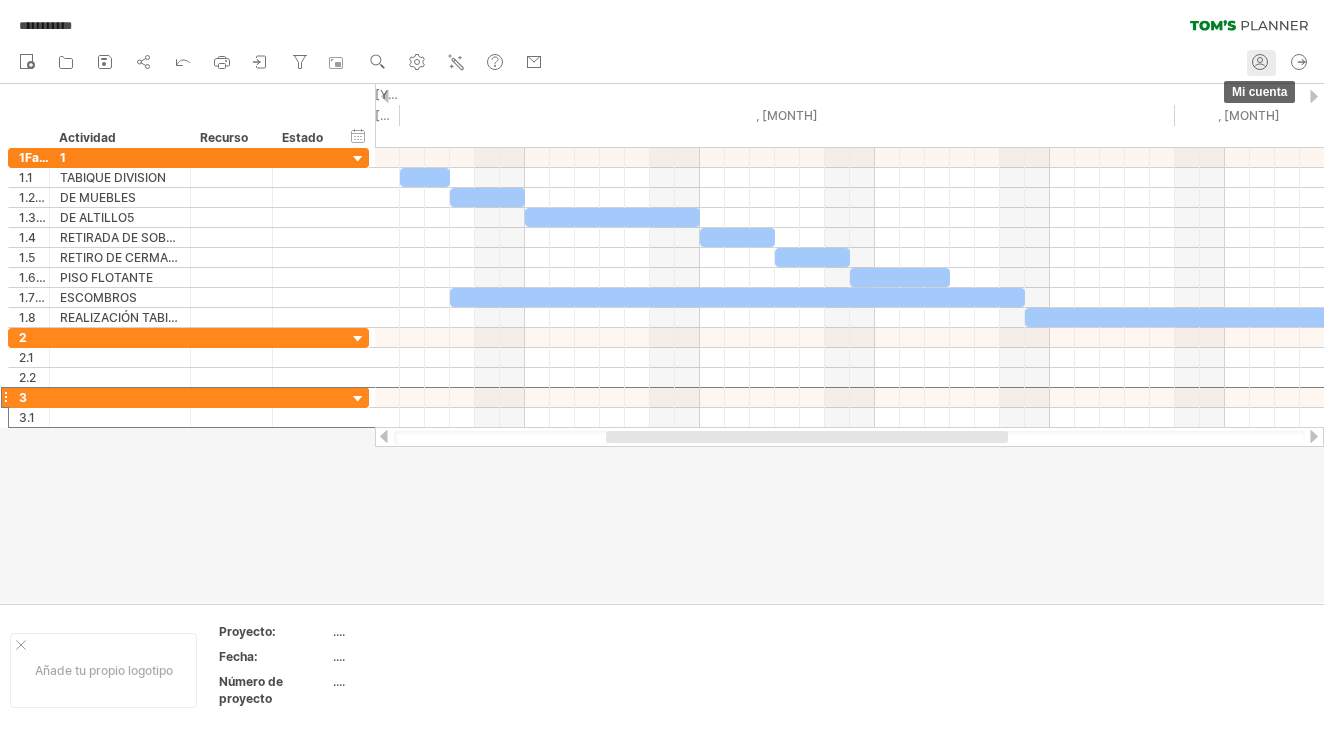 click 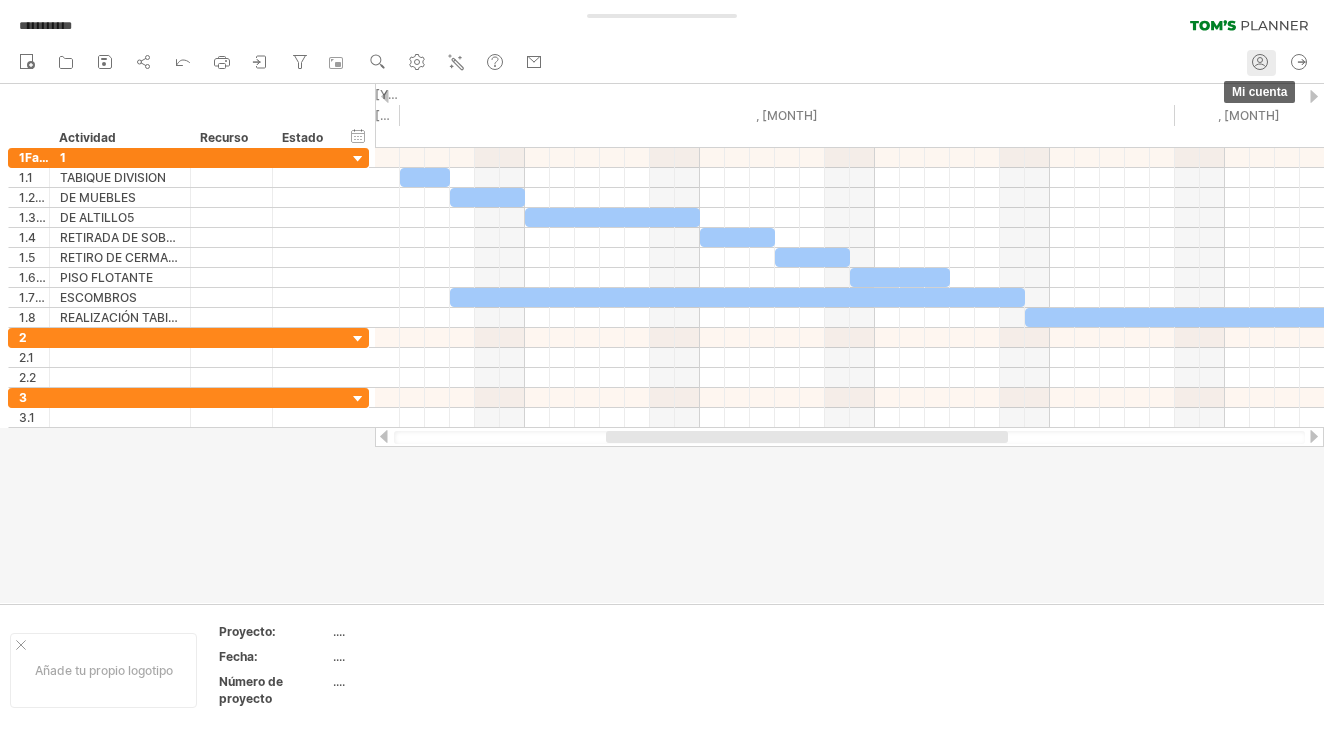type on "**********" 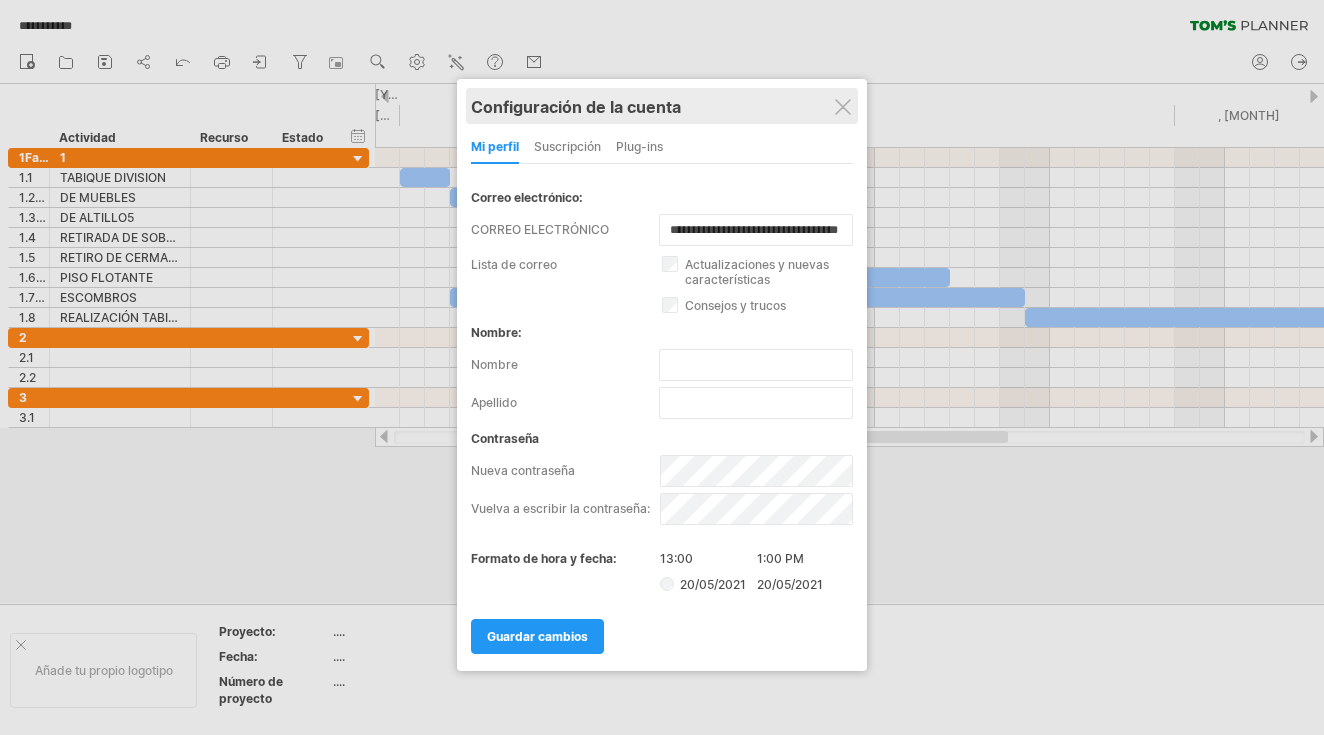 click on "Configuración de la cuenta" at bounding box center [662, 106] 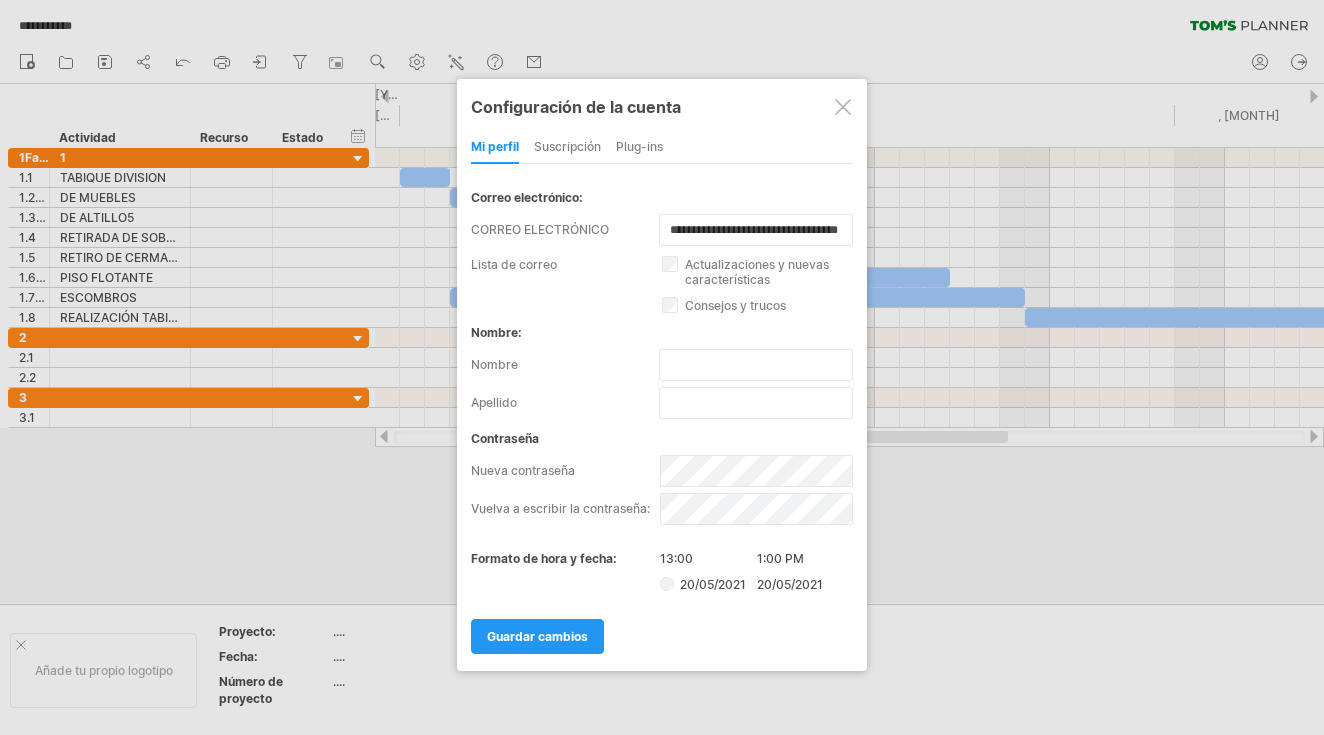 click at bounding box center (843, 107) 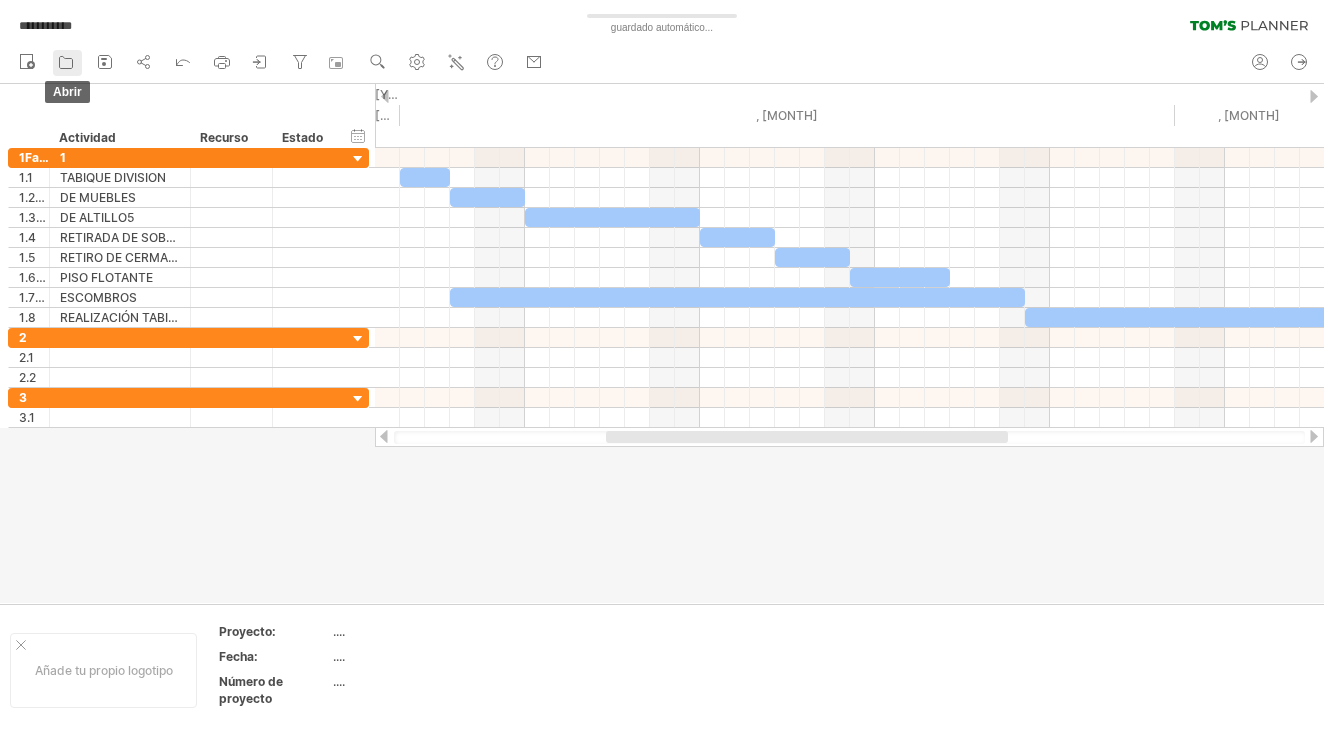 click 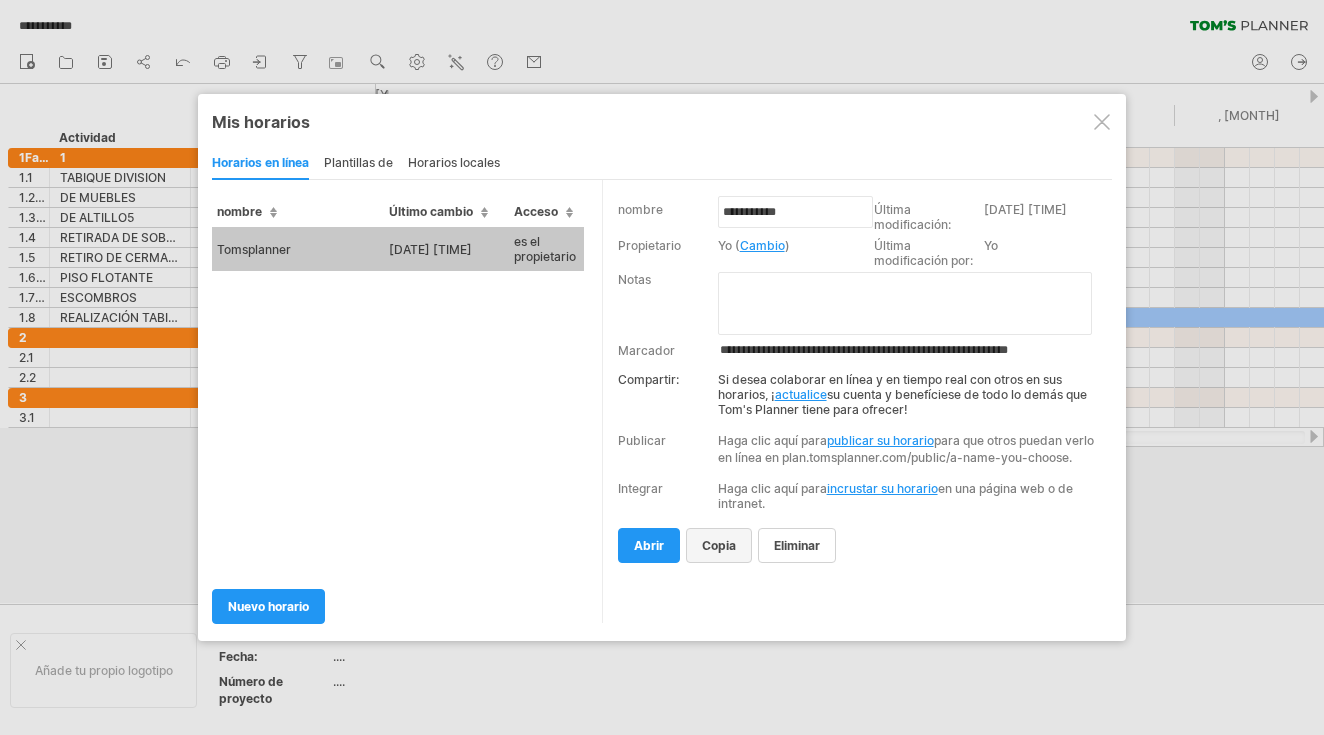 click on "copia" at bounding box center (719, 545) 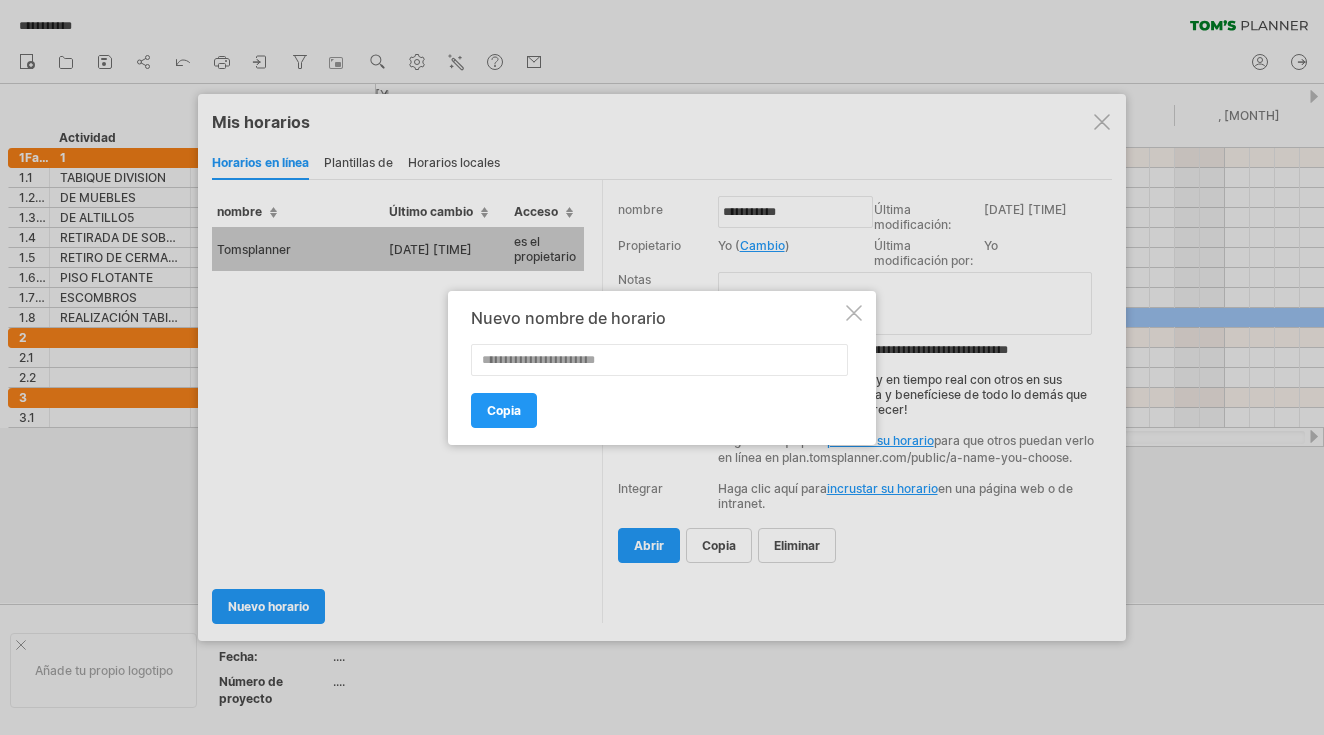 click at bounding box center (854, 313) 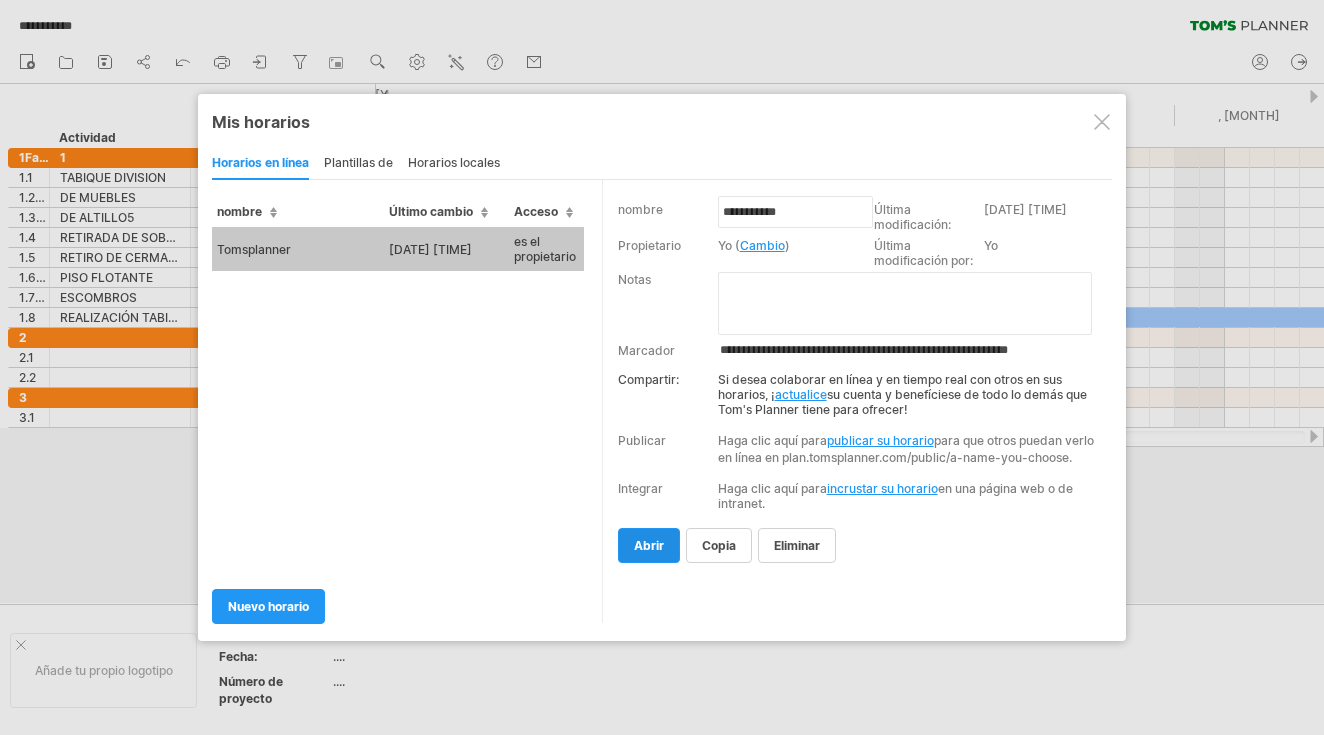 click on "abrir" at bounding box center (649, 545) 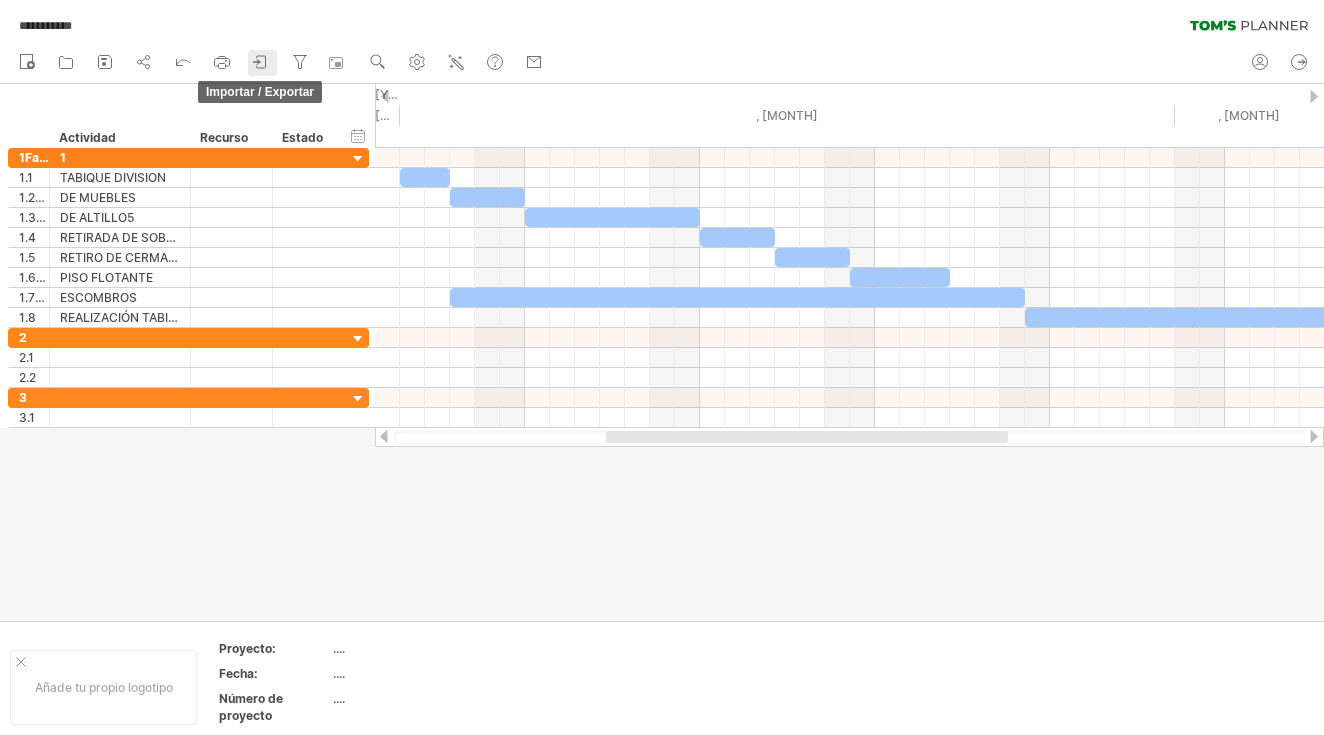 click 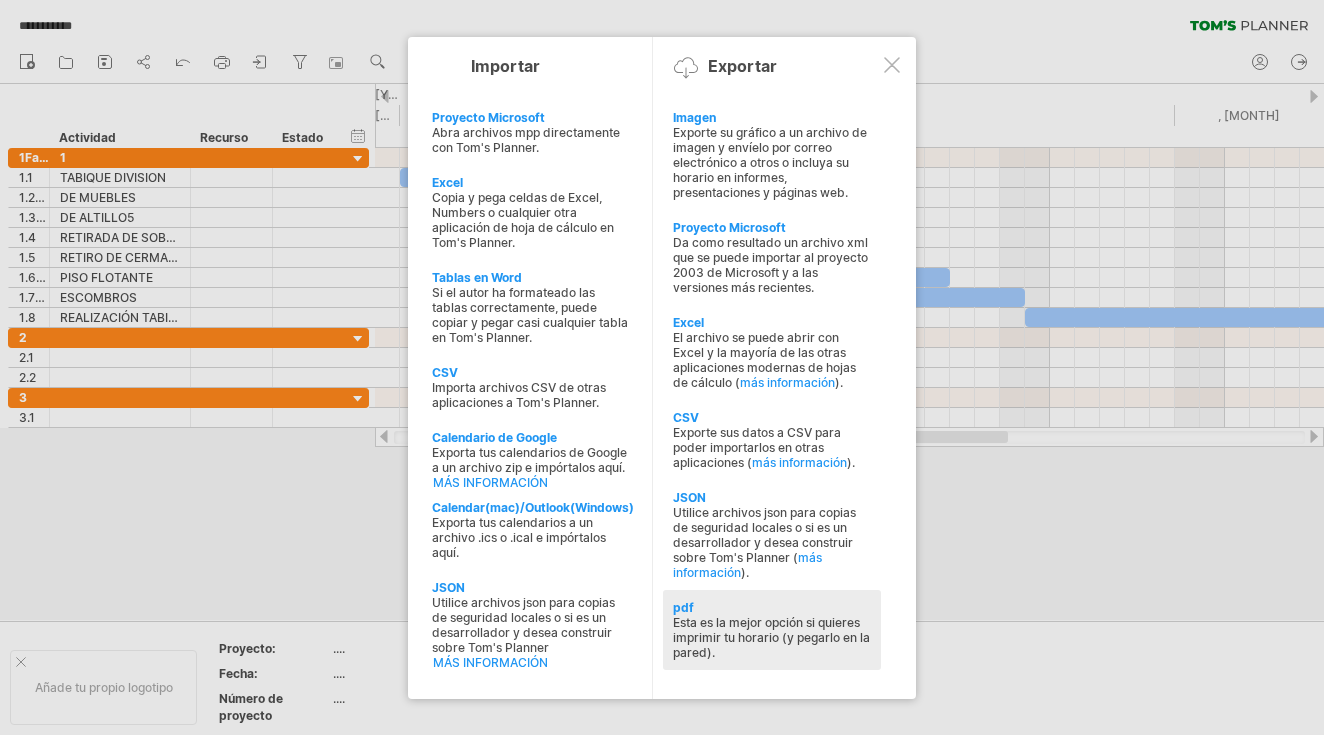 click on "Esta es la mejor opción si quieres imprimir tu horario (y pegarlo en la pared)." at bounding box center [772, 637] 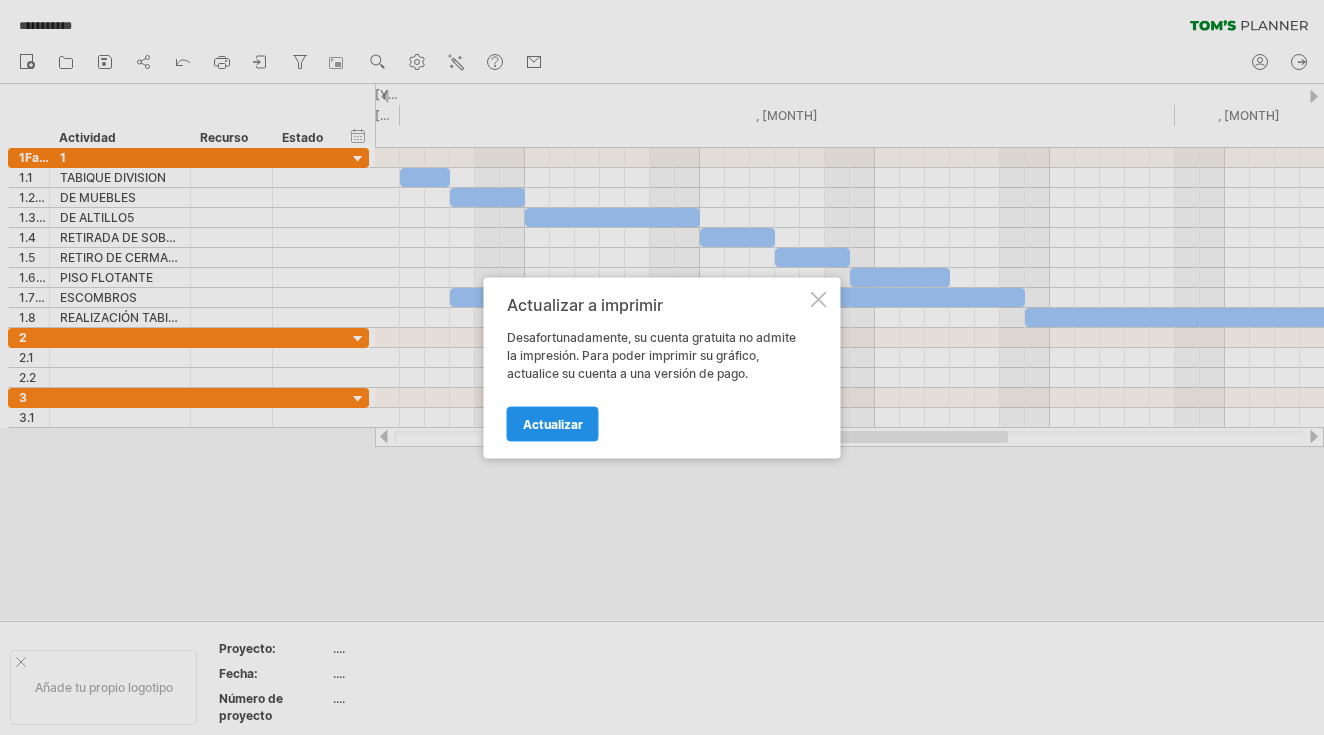 click on "Actualizar" at bounding box center [553, 423] 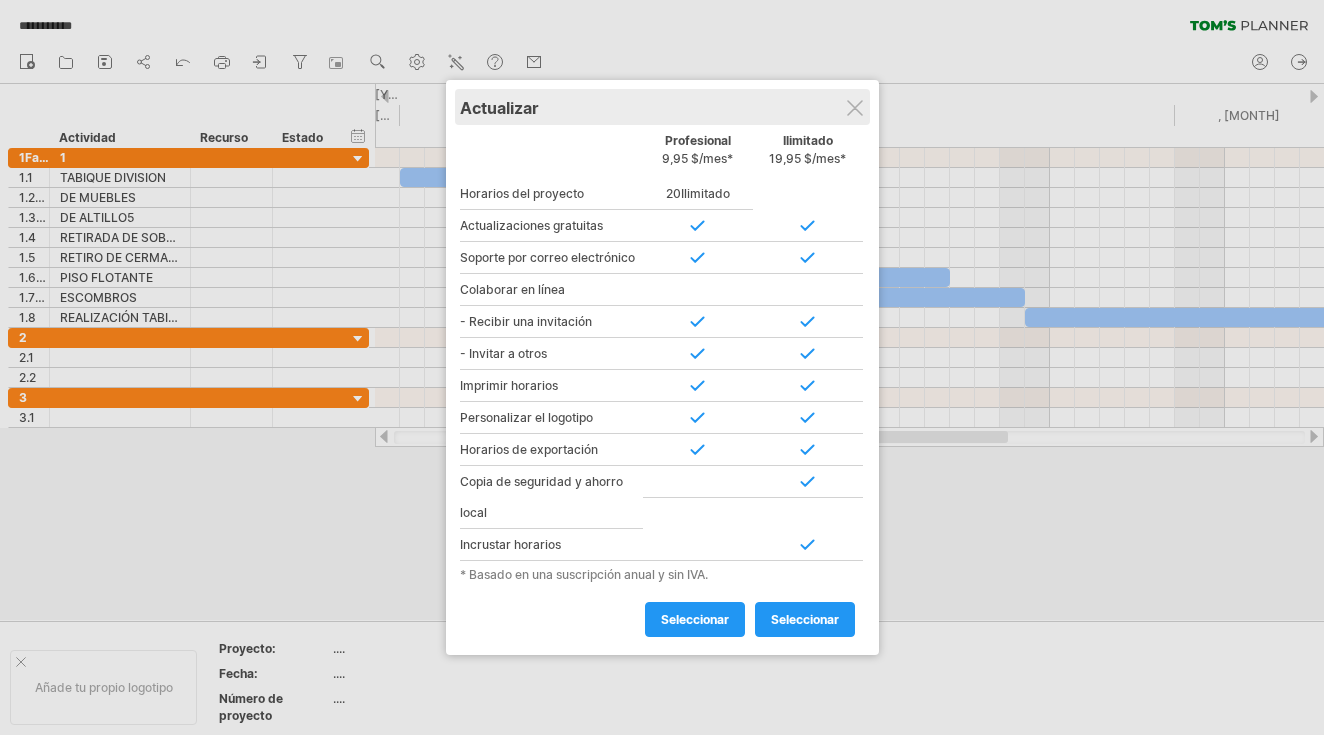 click on "Actualizar" at bounding box center [662, 107] 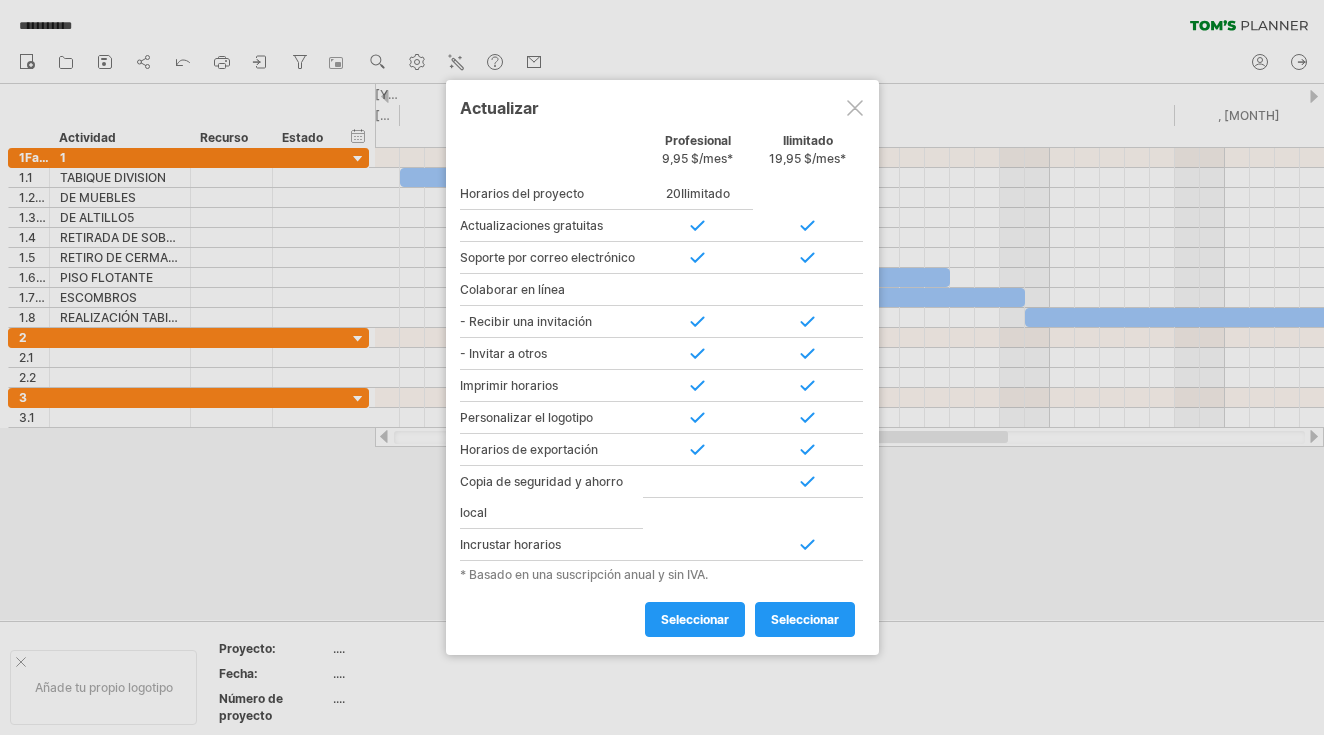 click at bounding box center (855, 108) 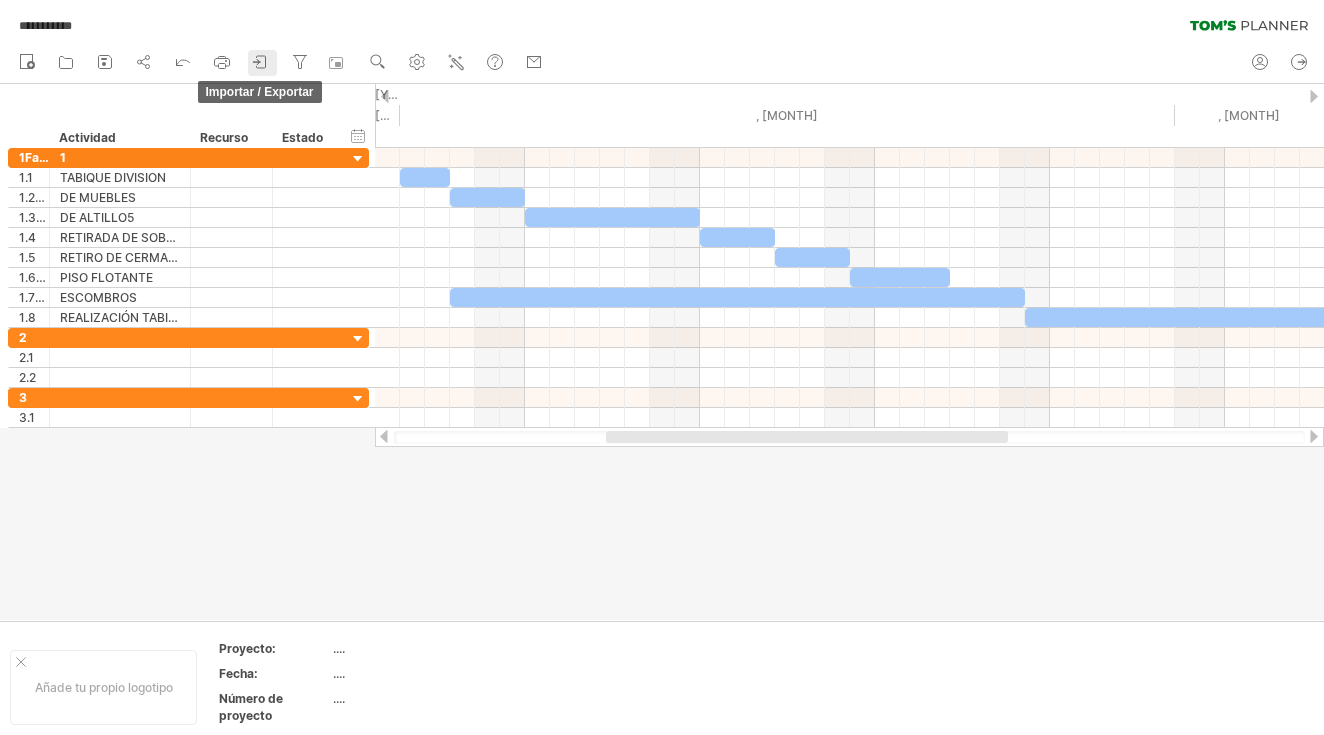 click 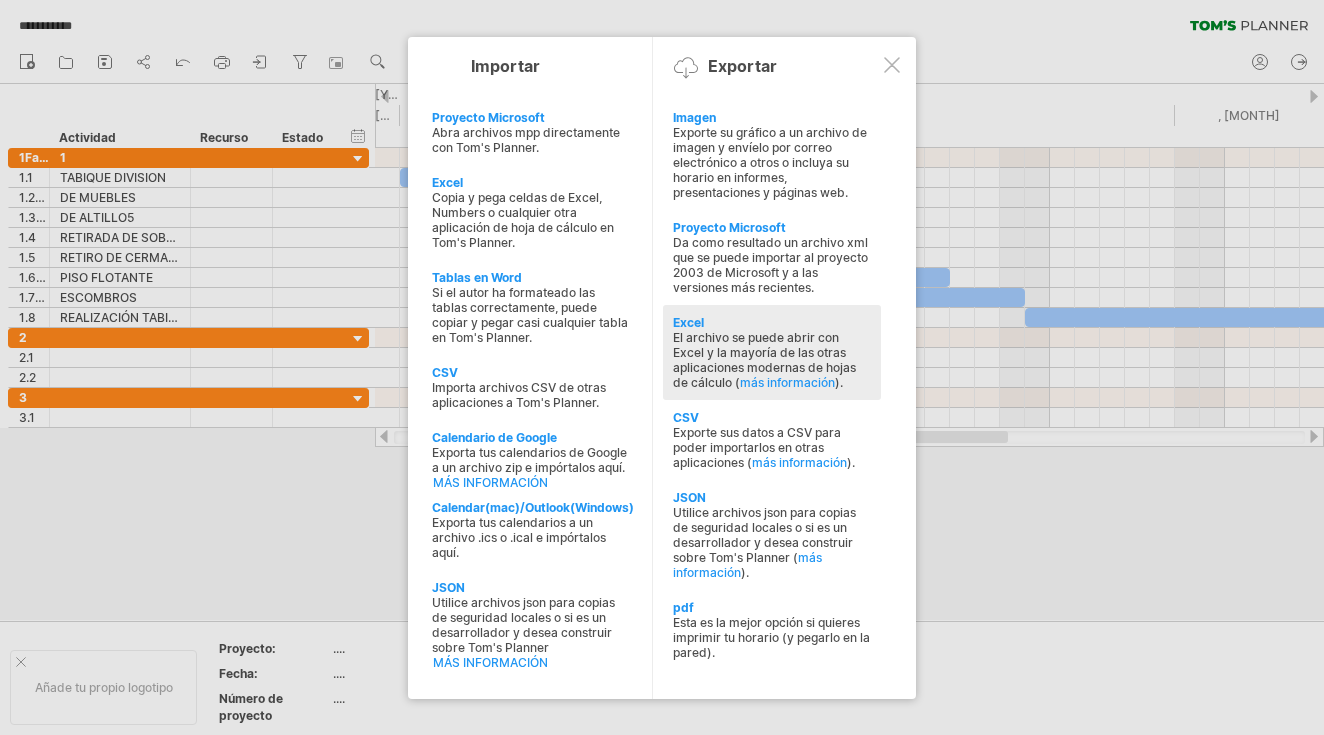 click on "El archivo se puede abrir con Excel y la mayoría de las otras aplicaciones modernas de hojas de cálculo ( más información )." at bounding box center (772, 360) 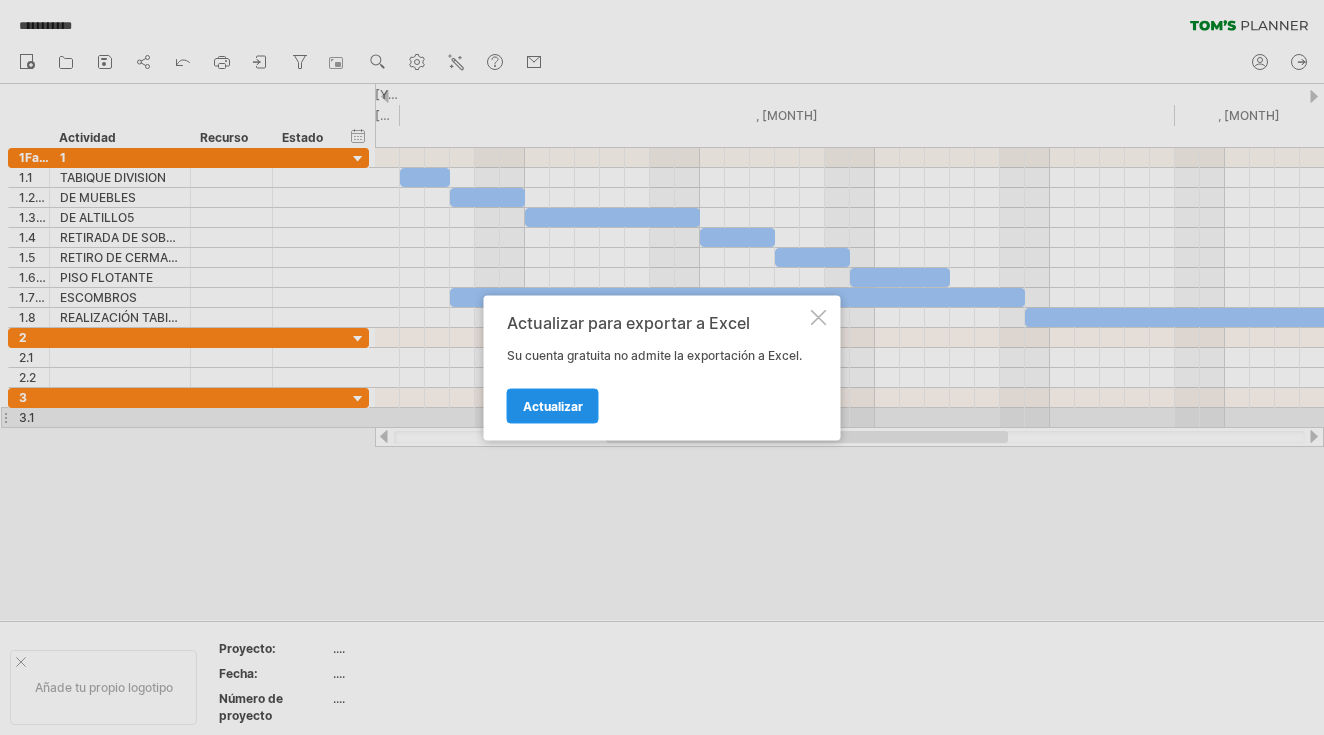 click on "Actualizar" at bounding box center (553, 405) 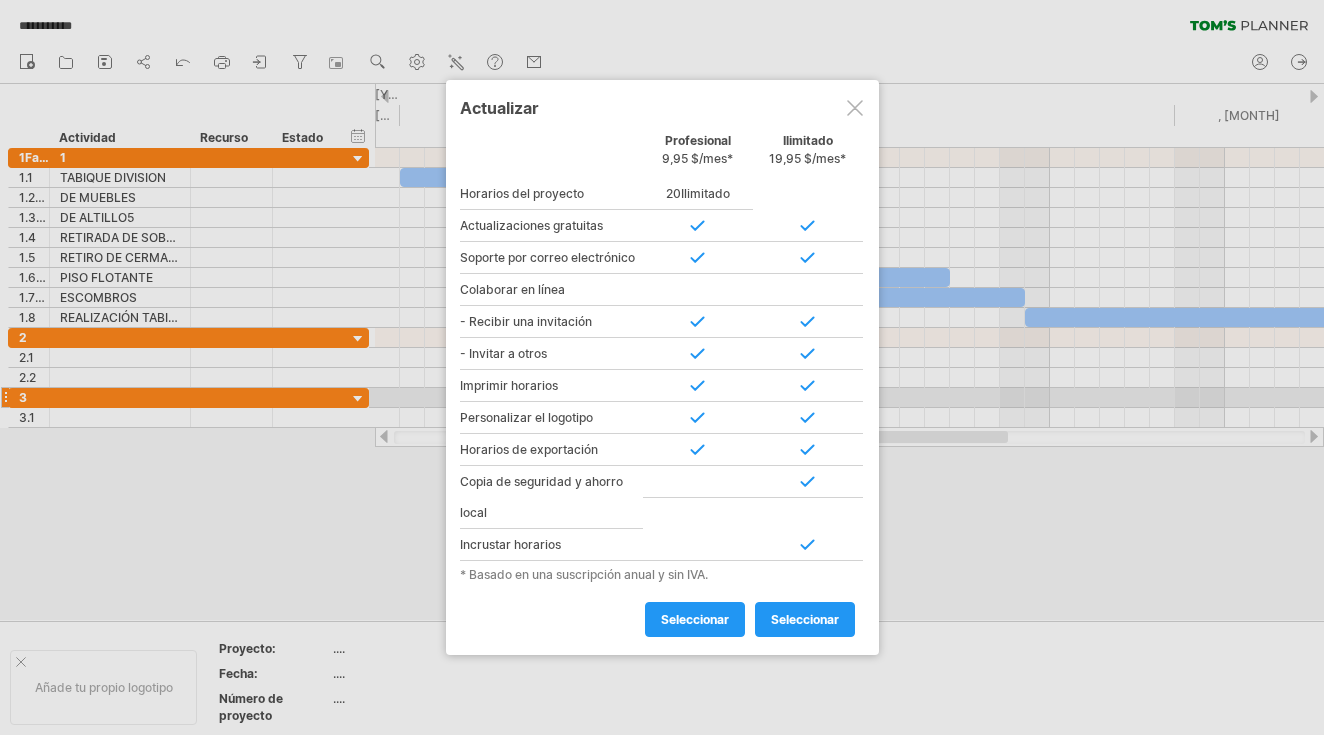 click at bounding box center [855, 108] 